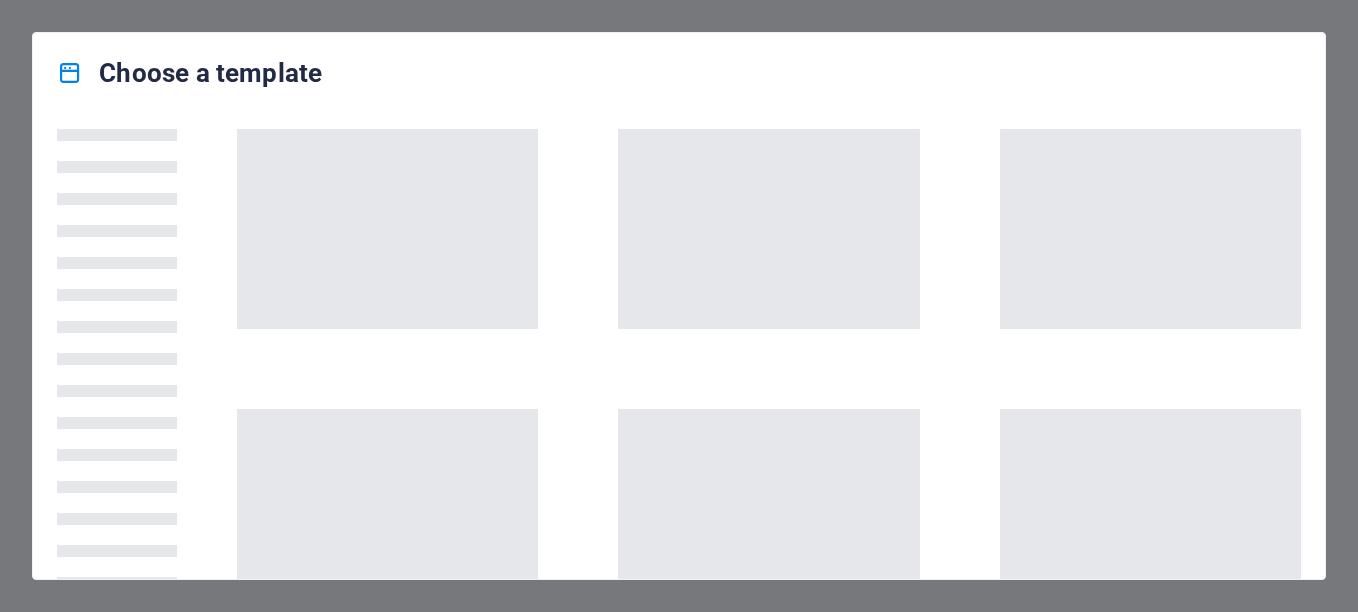 scroll, scrollTop: 0, scrollLeft: 0, axis: both 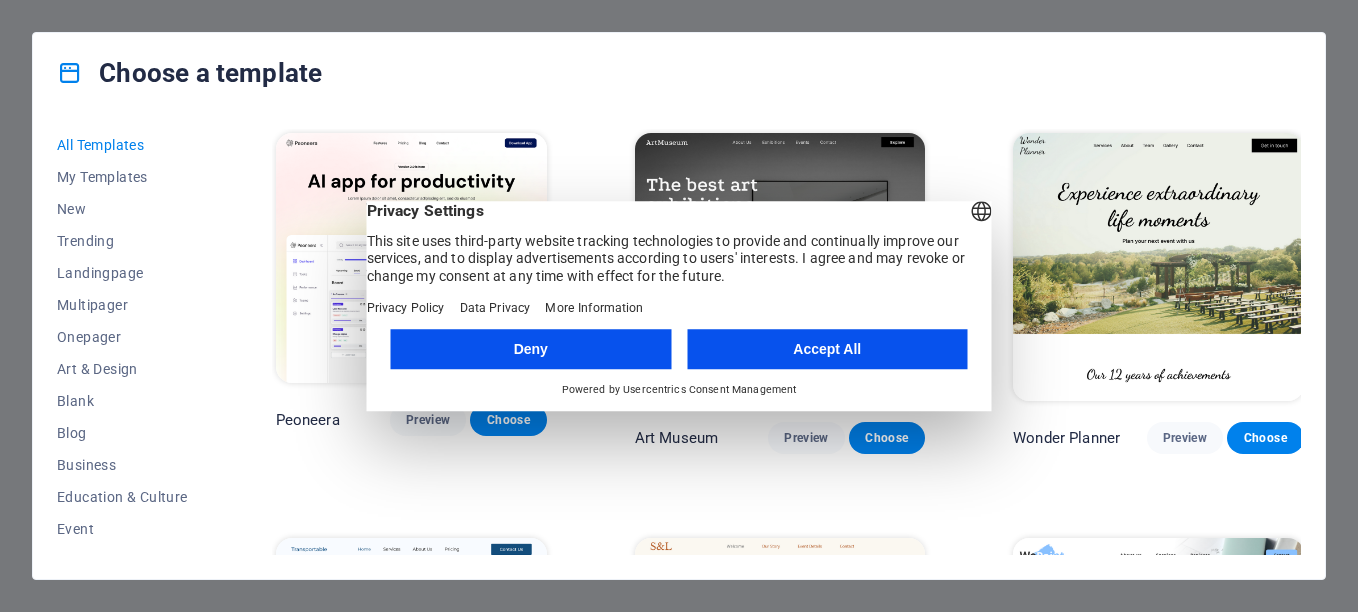 click on "Accept All" at bounding box center [827, 349] 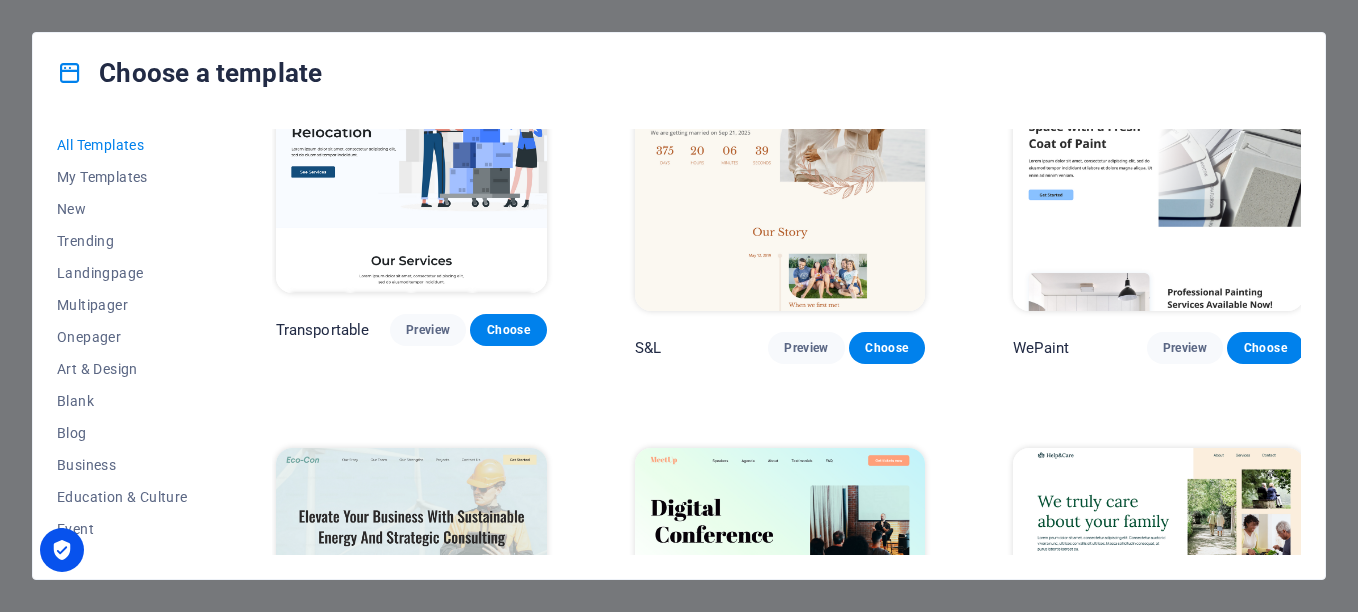 scroll, scrollTop: 633, scrollLeft: 0, axis: vertical 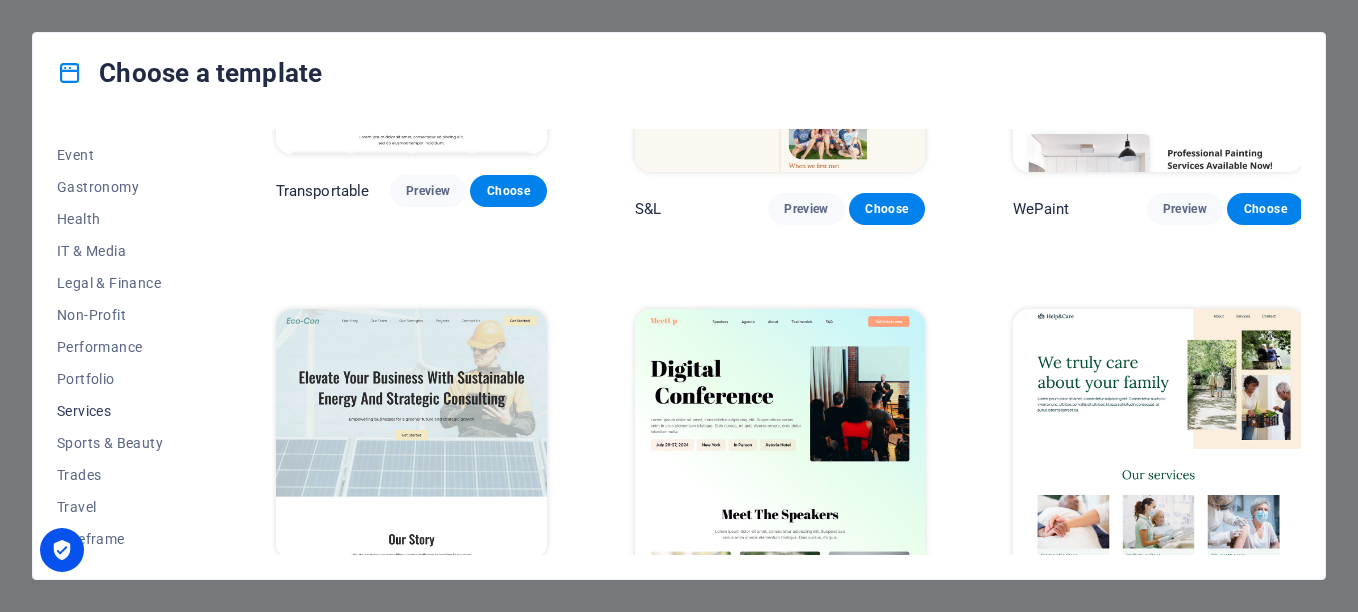 click on "Services" at bounding box center (122, 411) 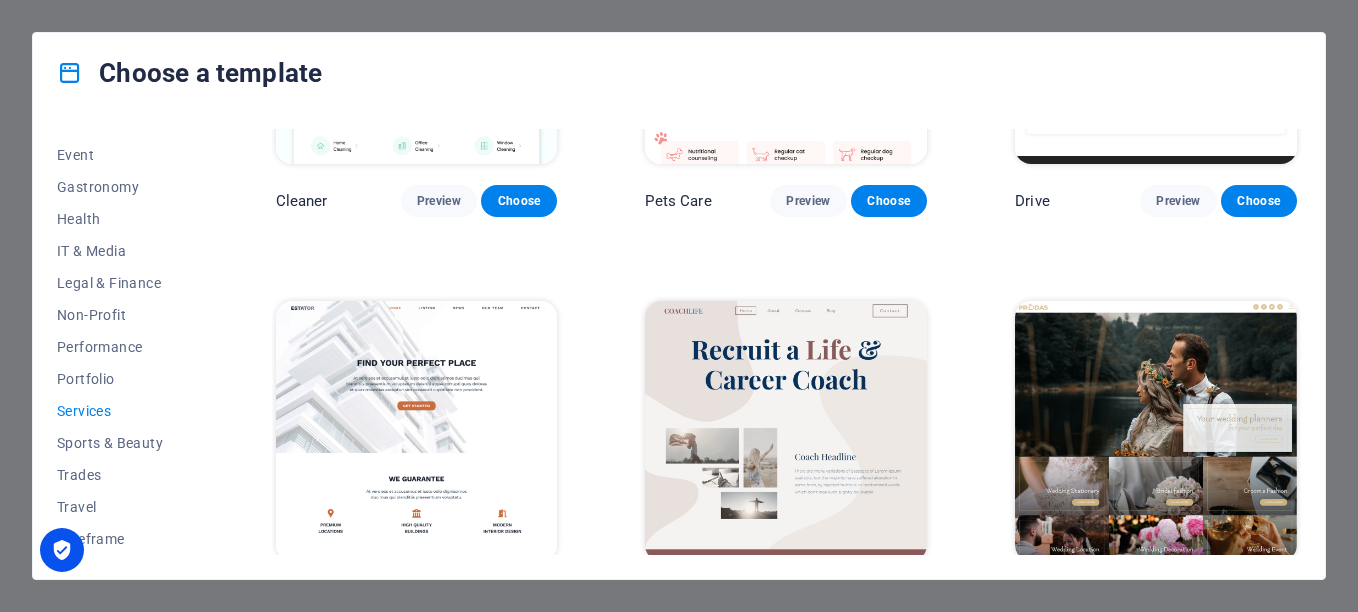 scroll, scrollTop: 239, scrollLeft: 0, axis: vertical 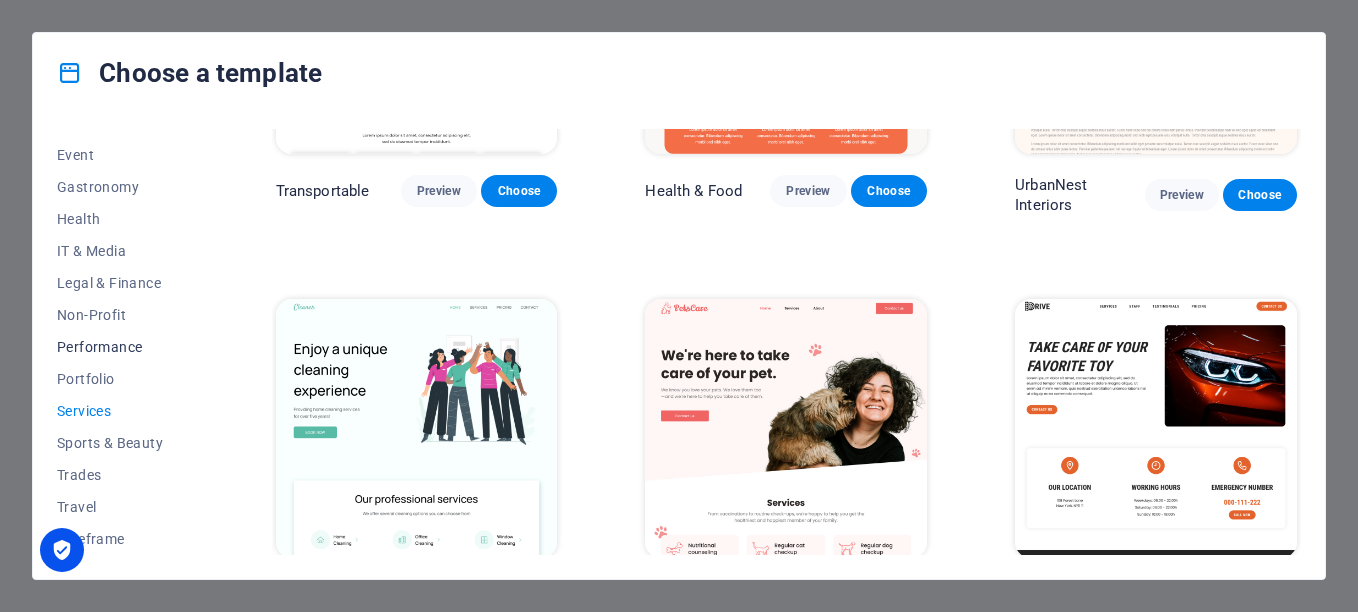 click on "Performance" at bounding box center (122, 347) 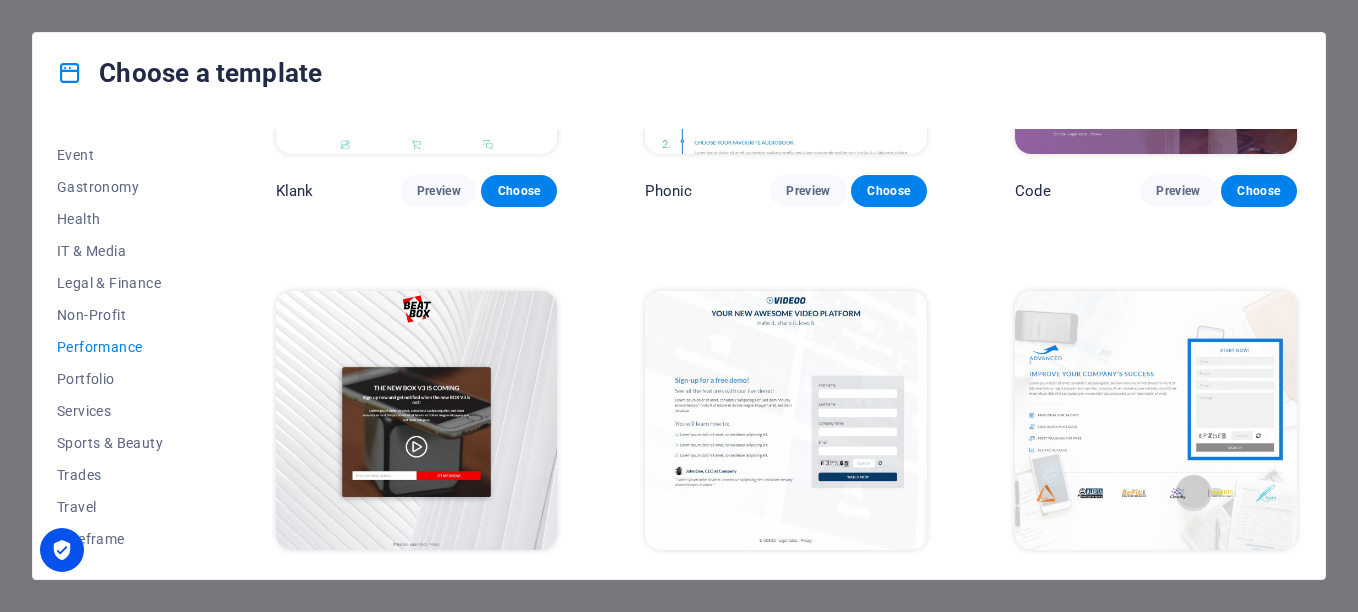 click on "Performance" at bounding box center (122, 347) 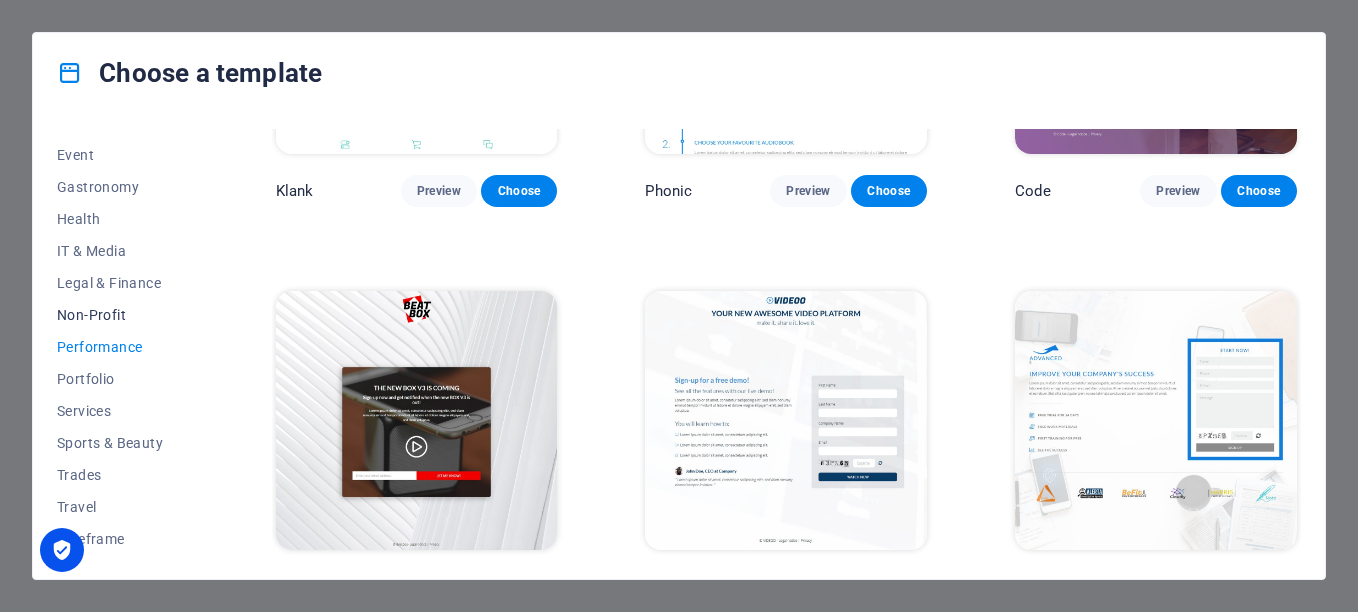 click on "Non-Profit" at bounding box center [122, 315] 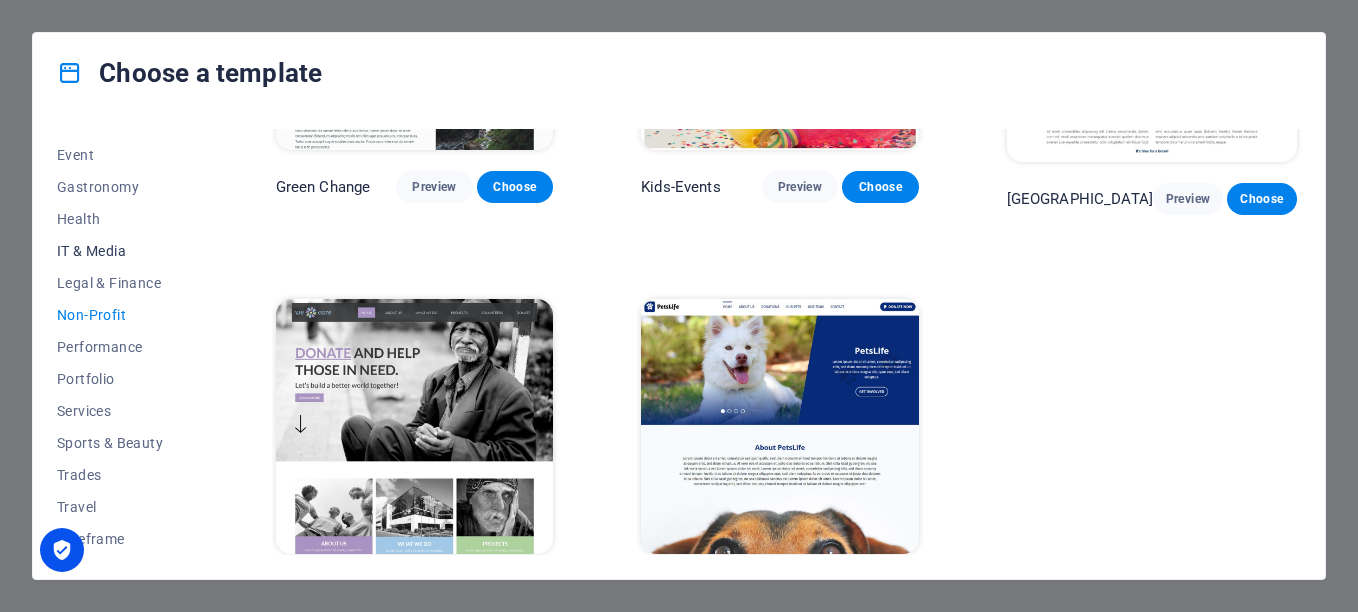 click on "IT & Media" at bounding box center (122, 251) 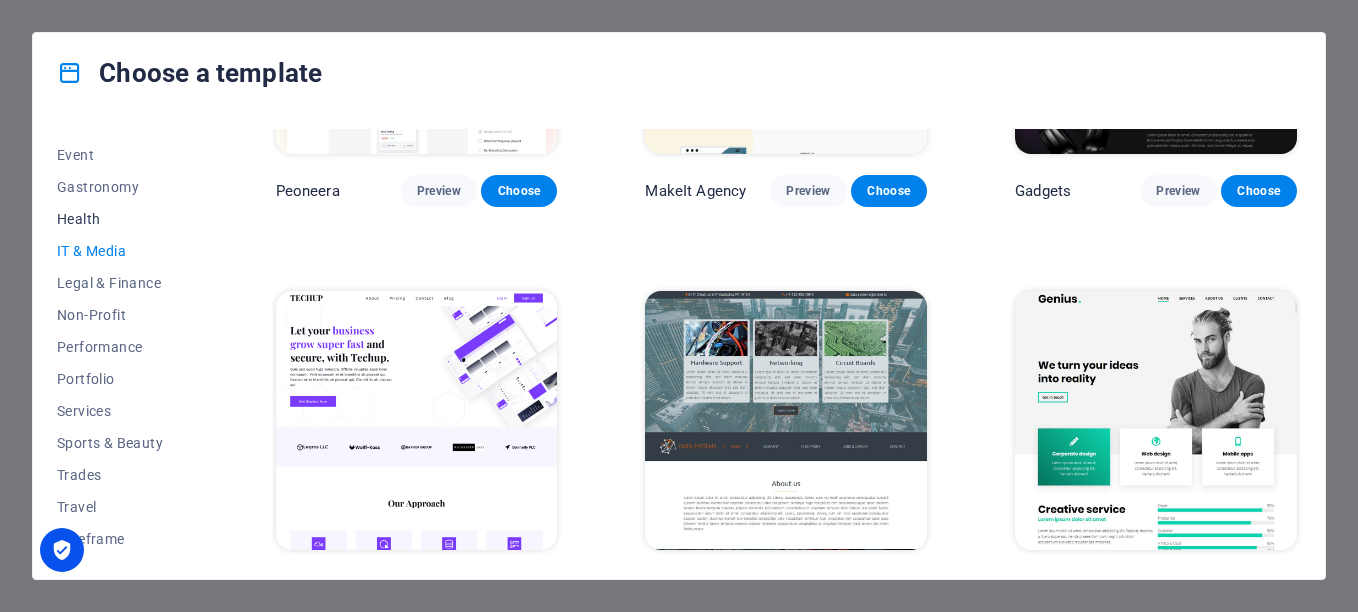 click on "Health" at bounding box center [122, 219] 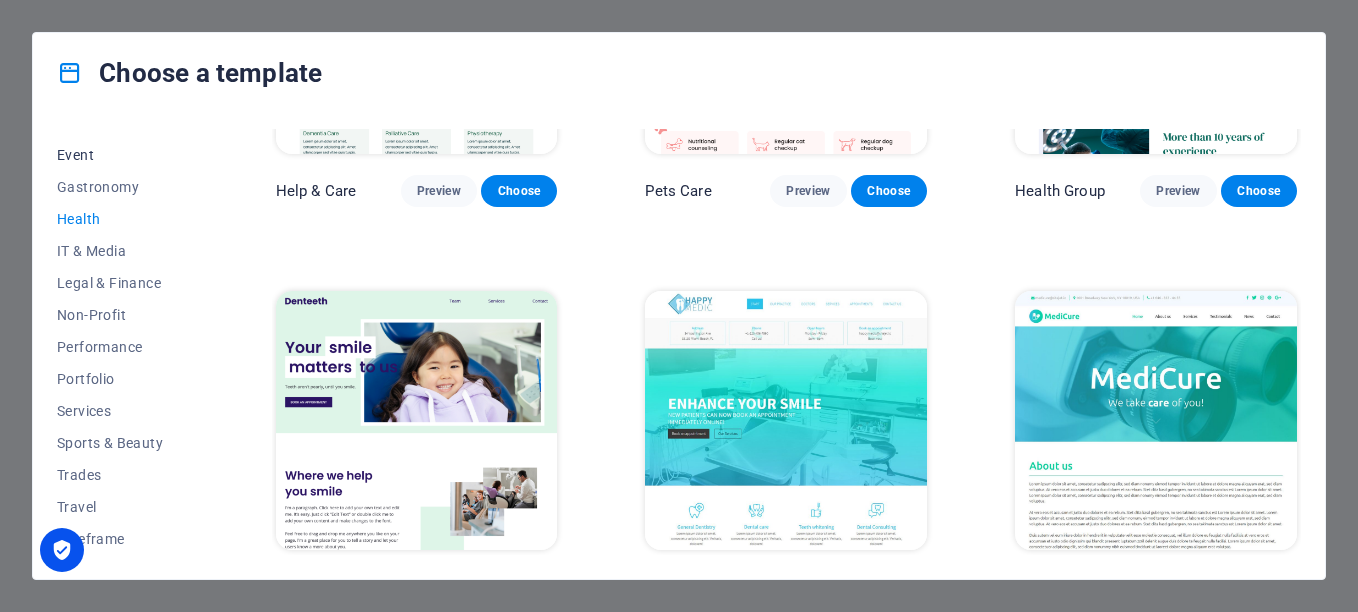 click on "Event" at bounding box center (122, 155) 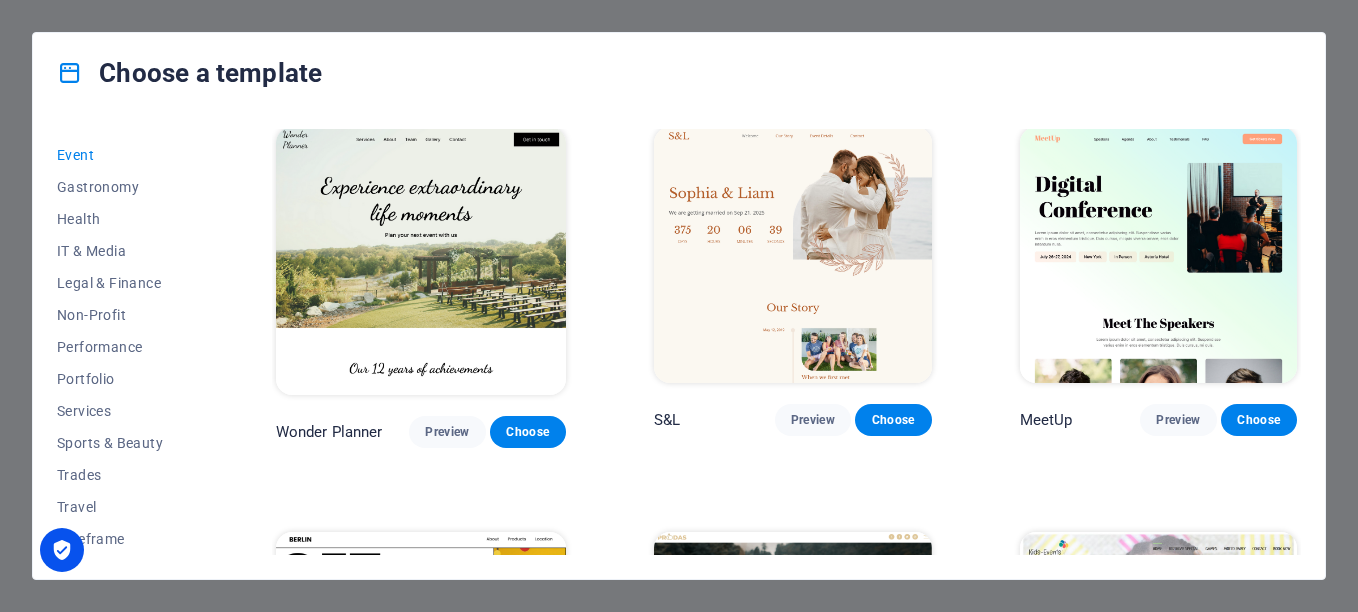 scroll, scrollTop: 0, scrollLeft: 0, axis: both 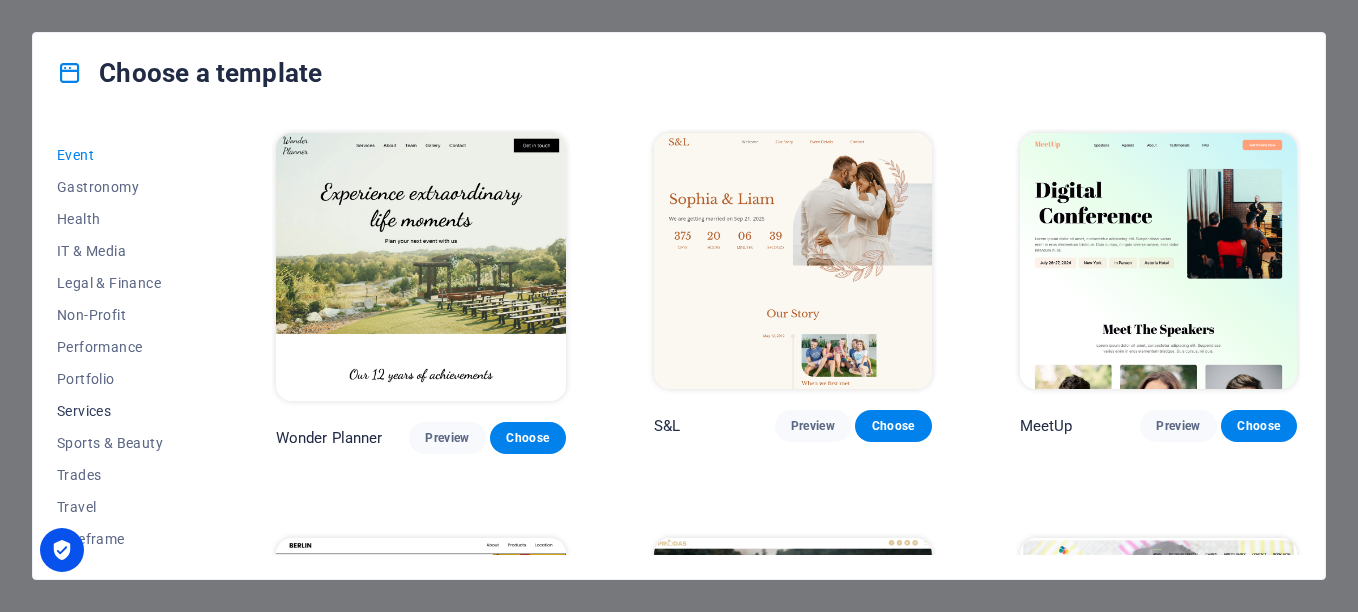 click on "Services" at bounding box center (122, 411) 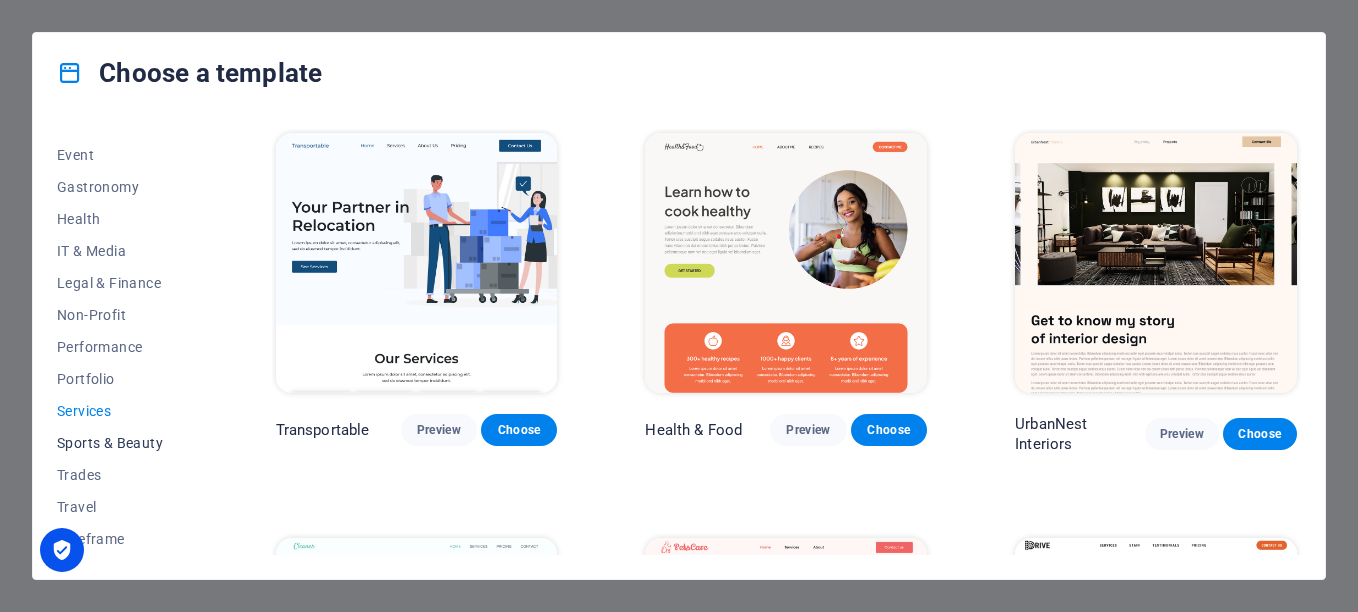 click on "Sports & Beauty" at bounding box center (122, 443) 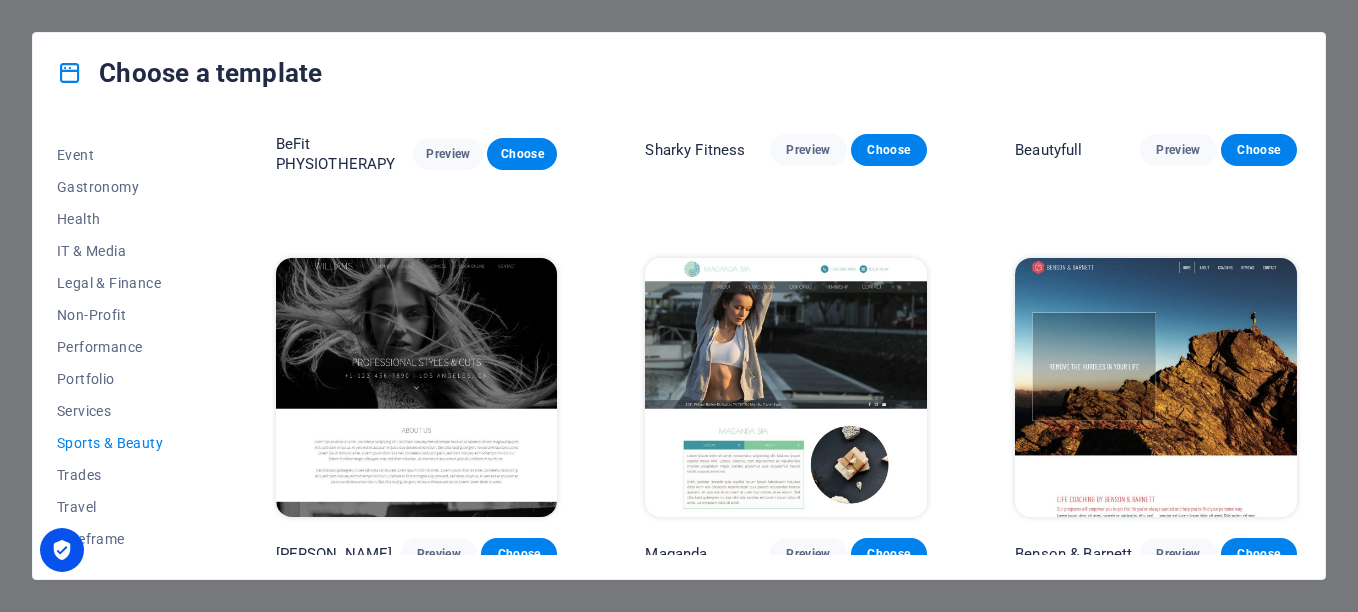scroll, scrollTop: 1482, scrollLeft: 0, axis: vertical 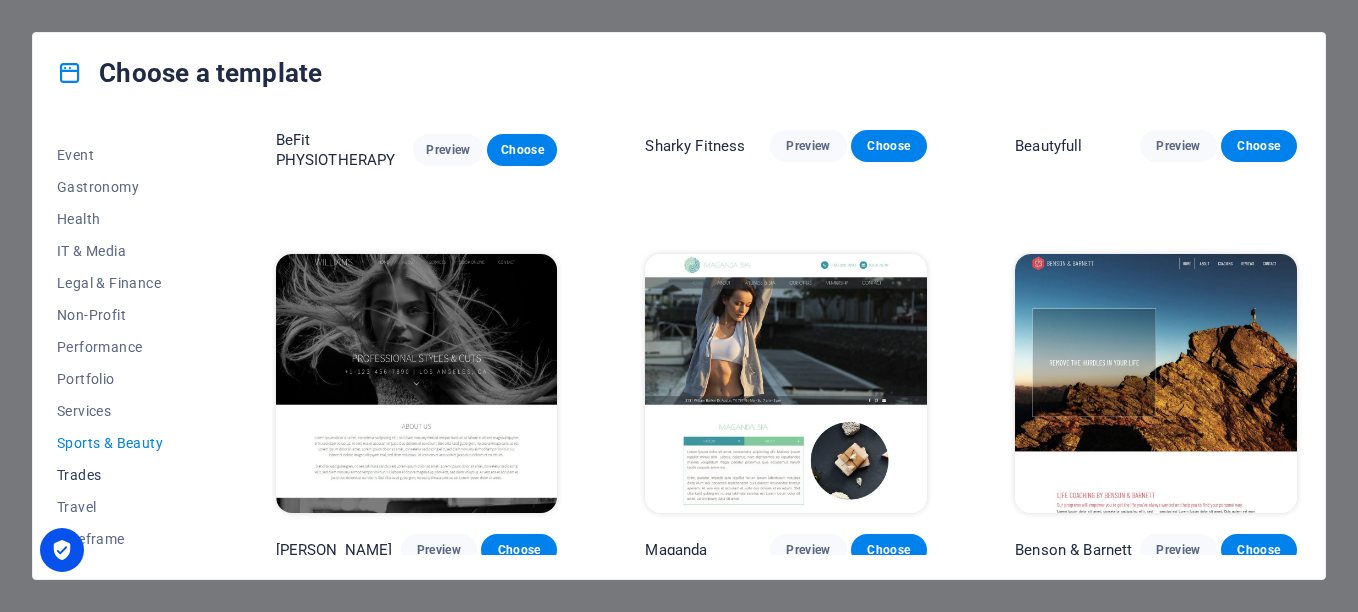click on "Trades" at bounding box center (122, 475) 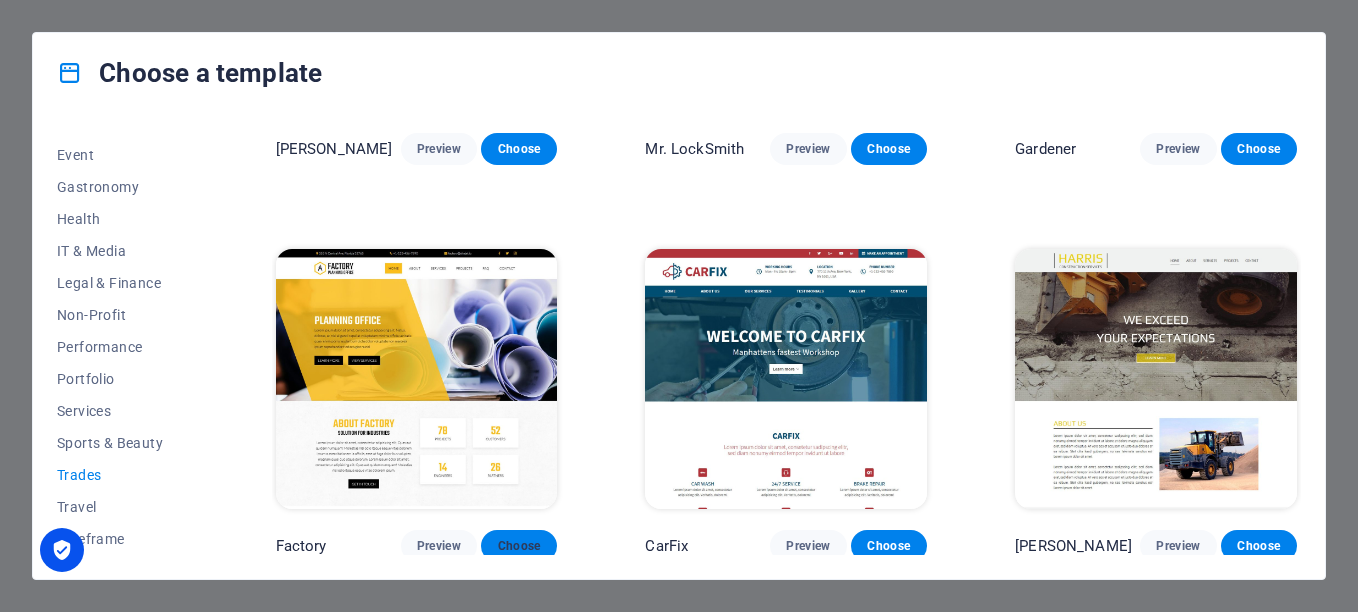 click on "Choose" at bounding box center (519, 546) 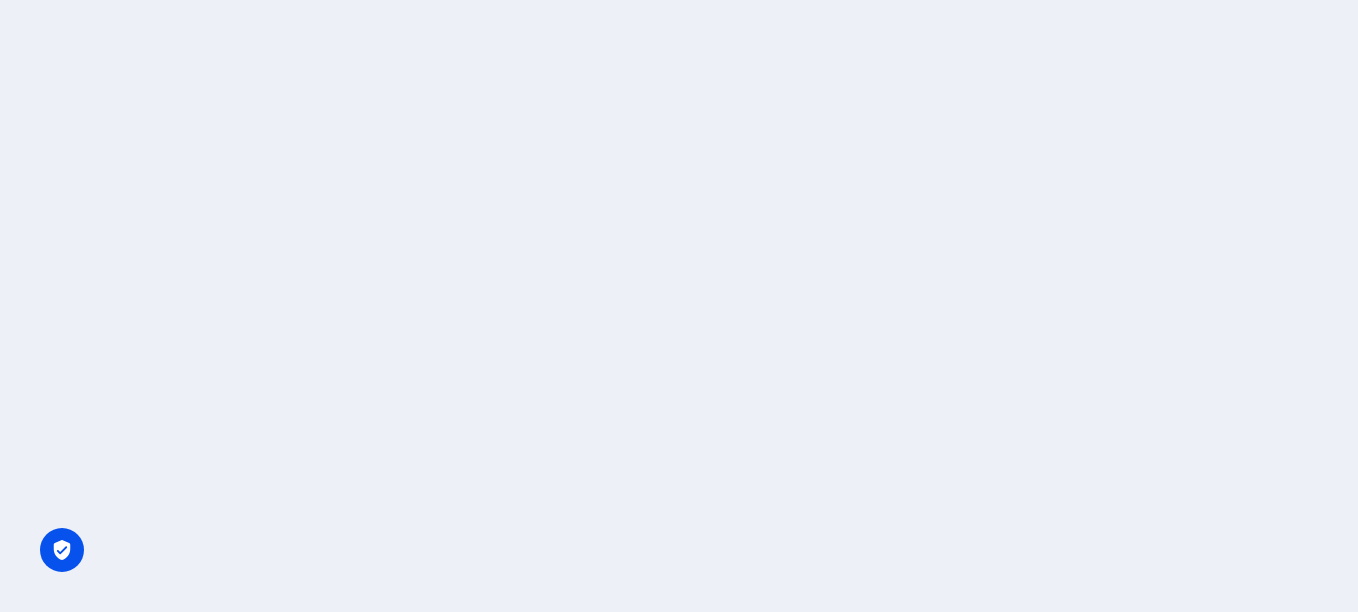 scroll, scrollTop: 0, scrollLeft: 0, axis: both 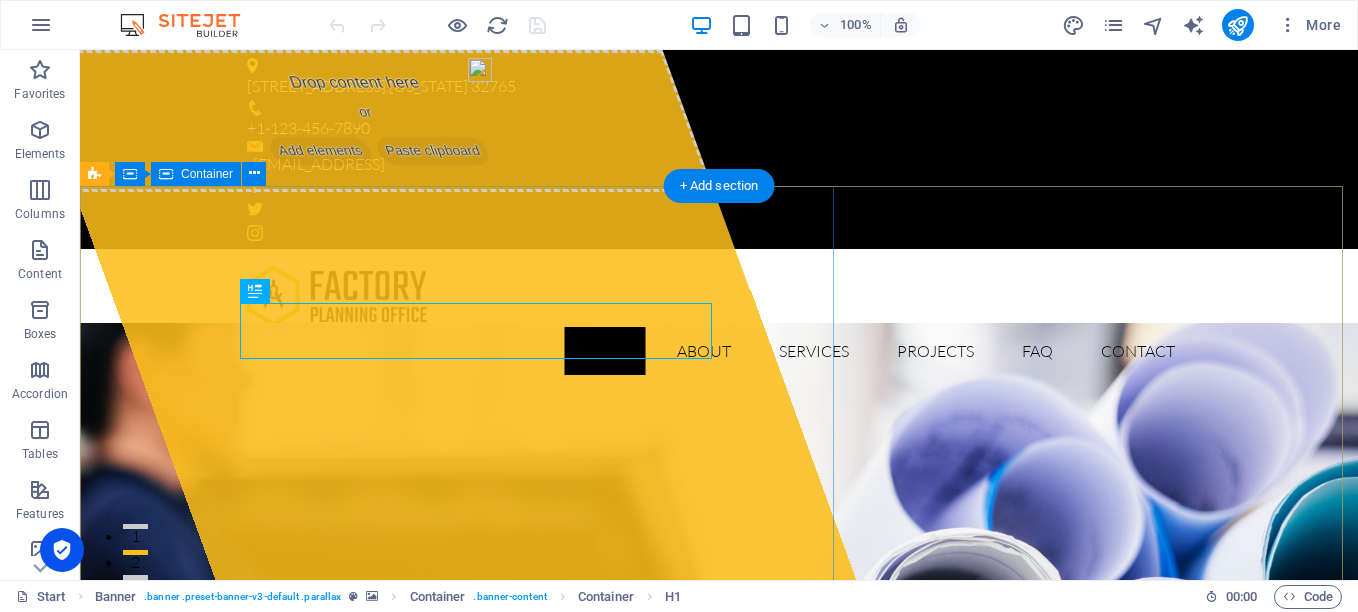 click on "Drop content here or  Add elements  Paste clipboard" at bounding box center (369, 121) 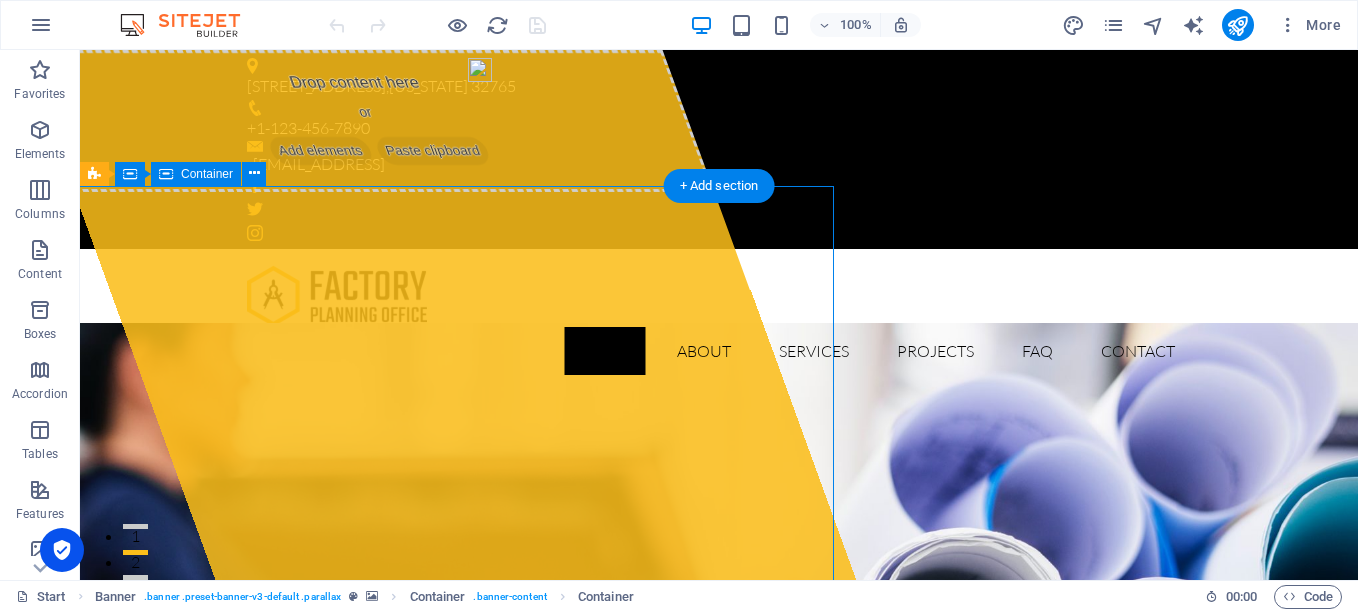 click on "Drop content here or  Add elements  Paste clipboard" at bounding box center (369, 121) 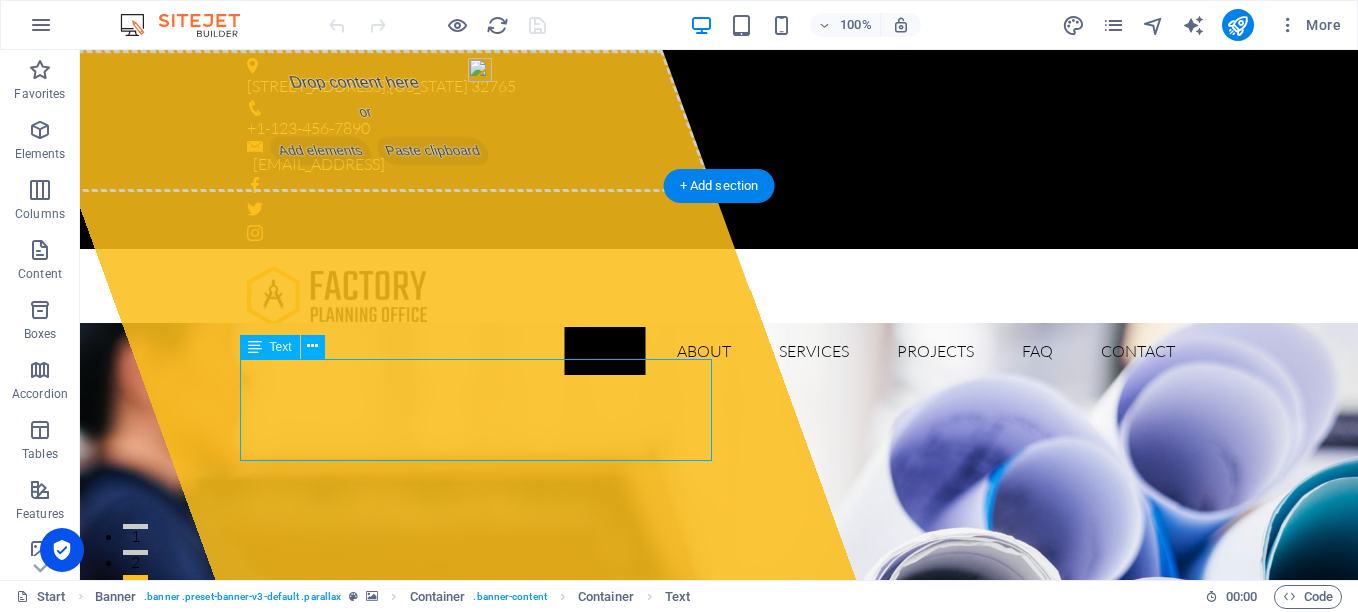 drag, startPoint x: 245, startPoint y: 362, endPoint x: 446, endPoint y: 431, distance: 212.51353 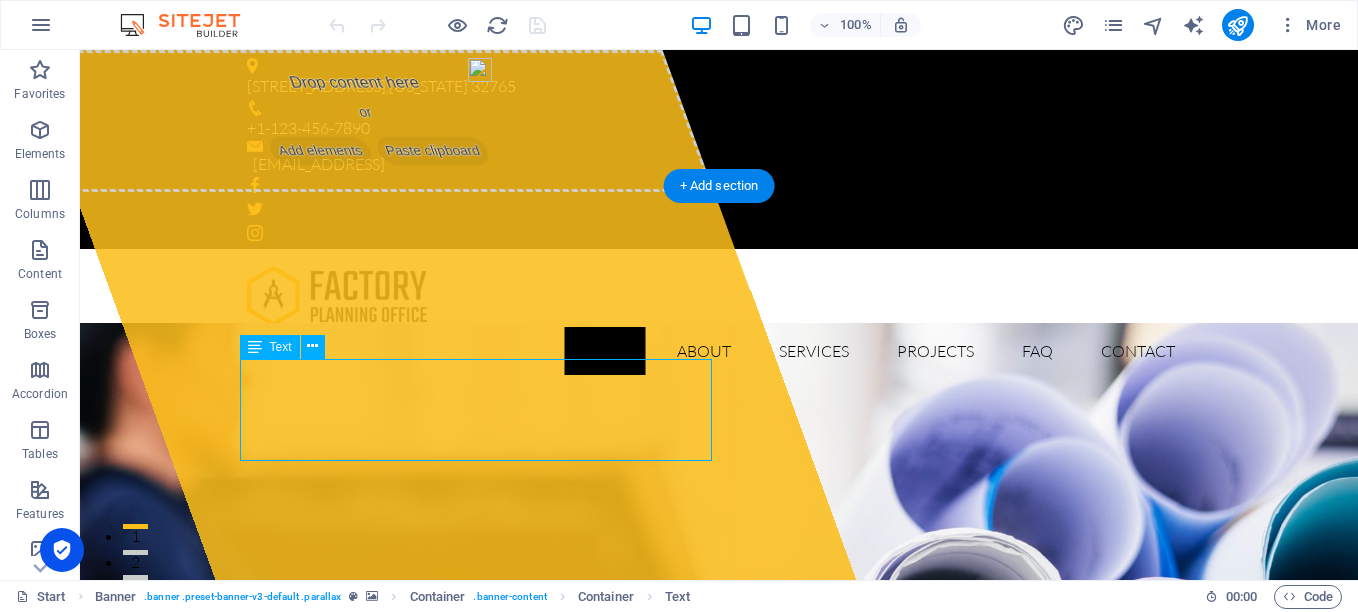 drag, startPoint x: 450, startPoint y: 447, endPoint x: 321, endPoint y: 434, distance: 129.65338 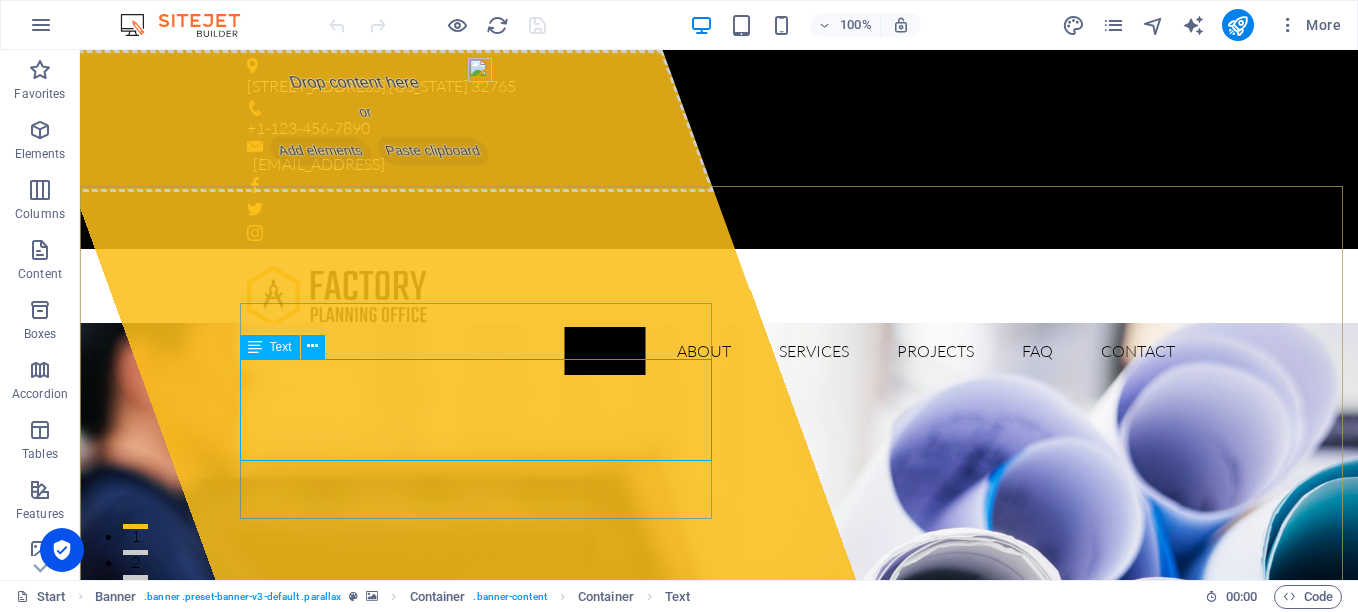 click at bounding box center (255, 347) 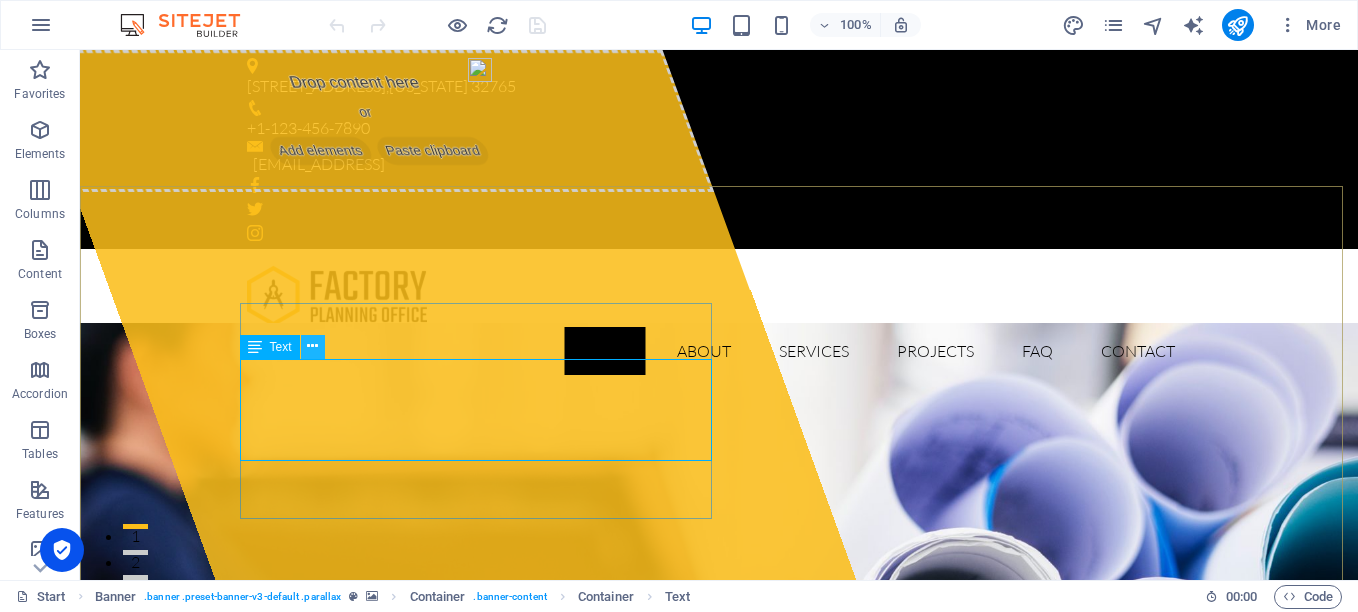 click at bounding box center (312, 346) 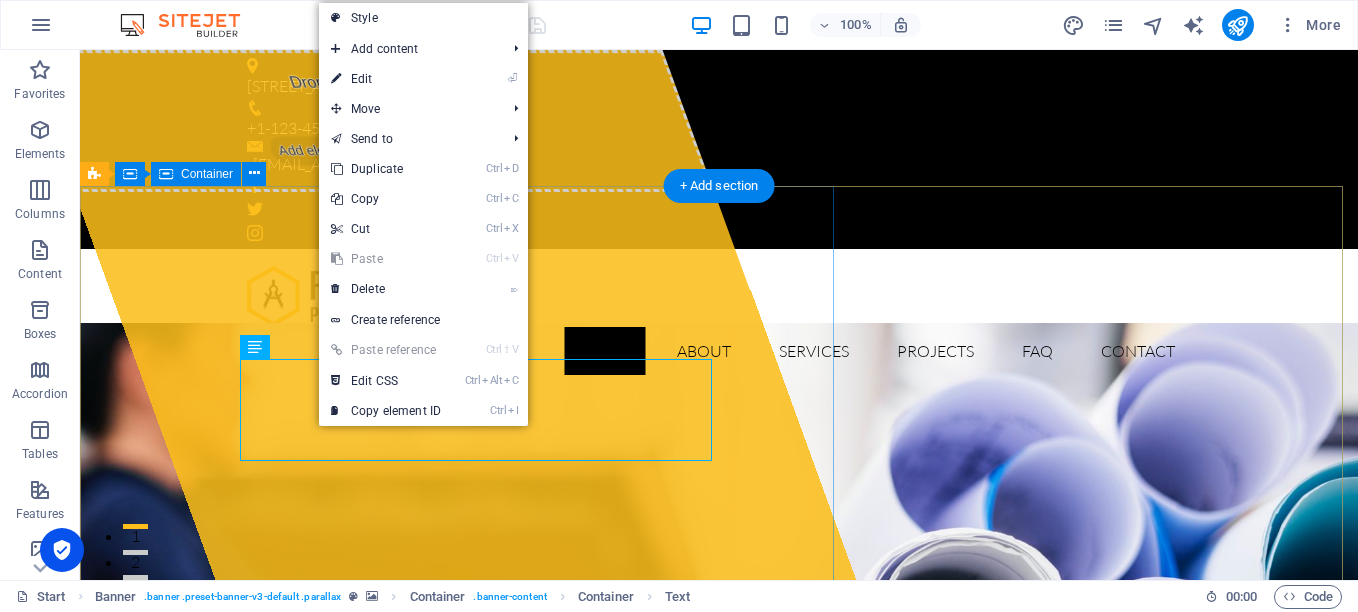 click on "Drop content here or  Add elements  Paste clipboard" at bounding box center [369, 121] 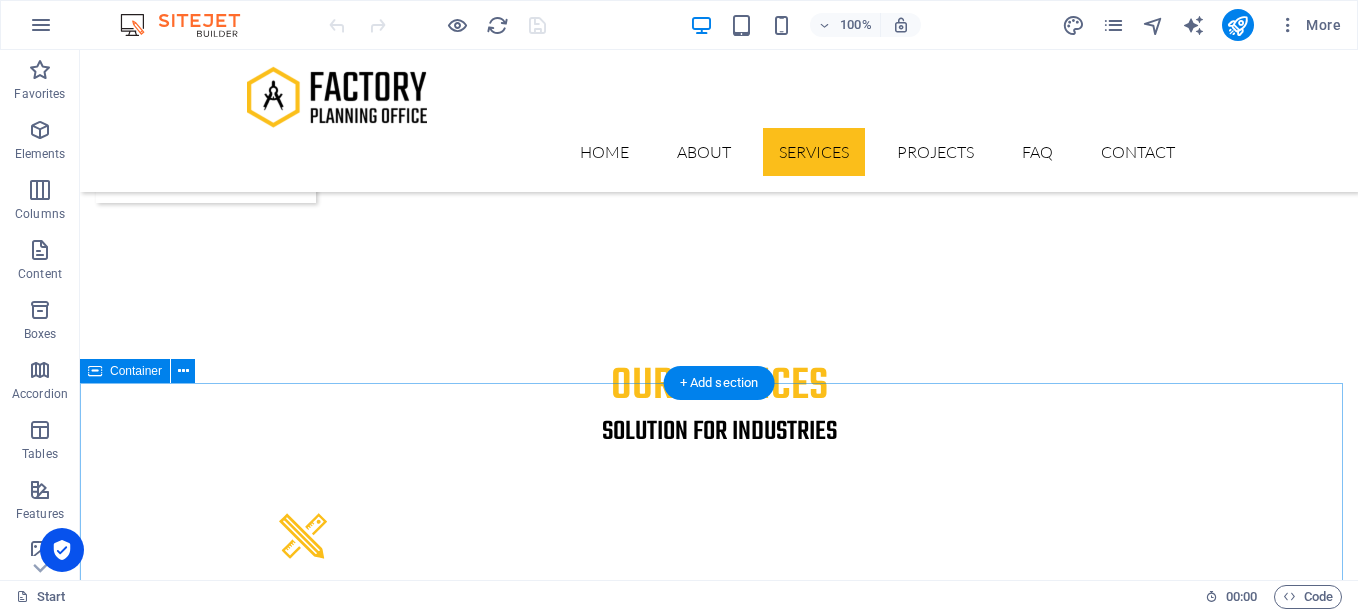 scroll, scrollTop: 2533, scrollLeft: 0, axis: vertical 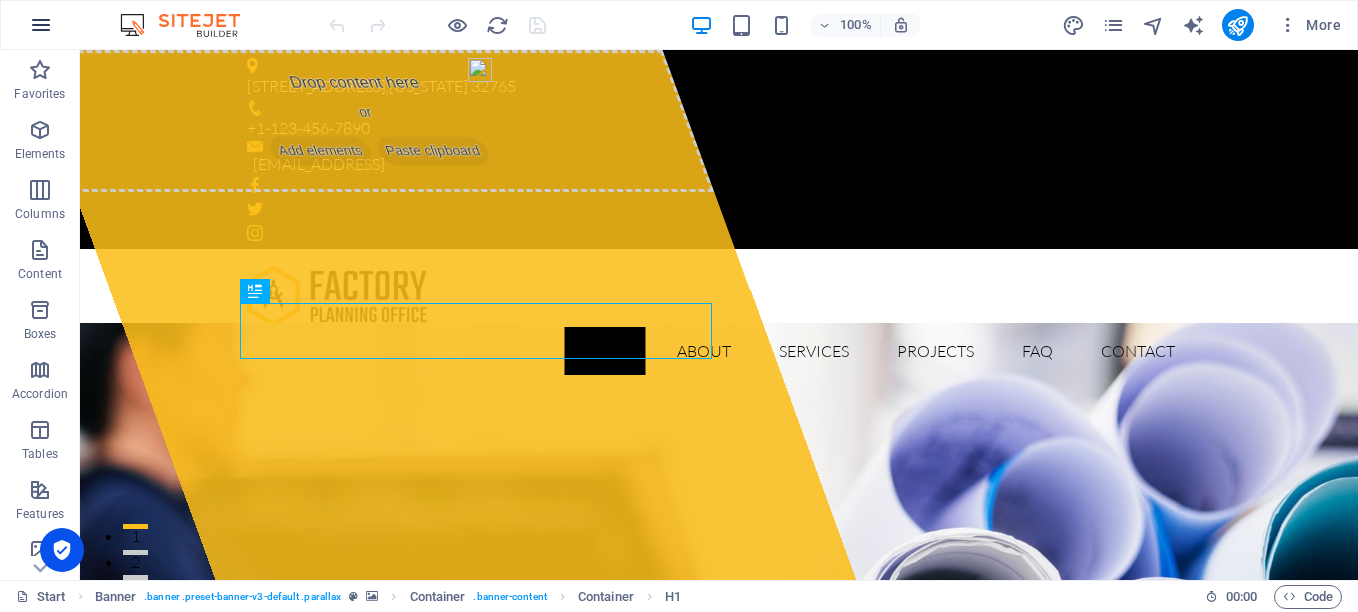 click at bounding box center (41, 25) 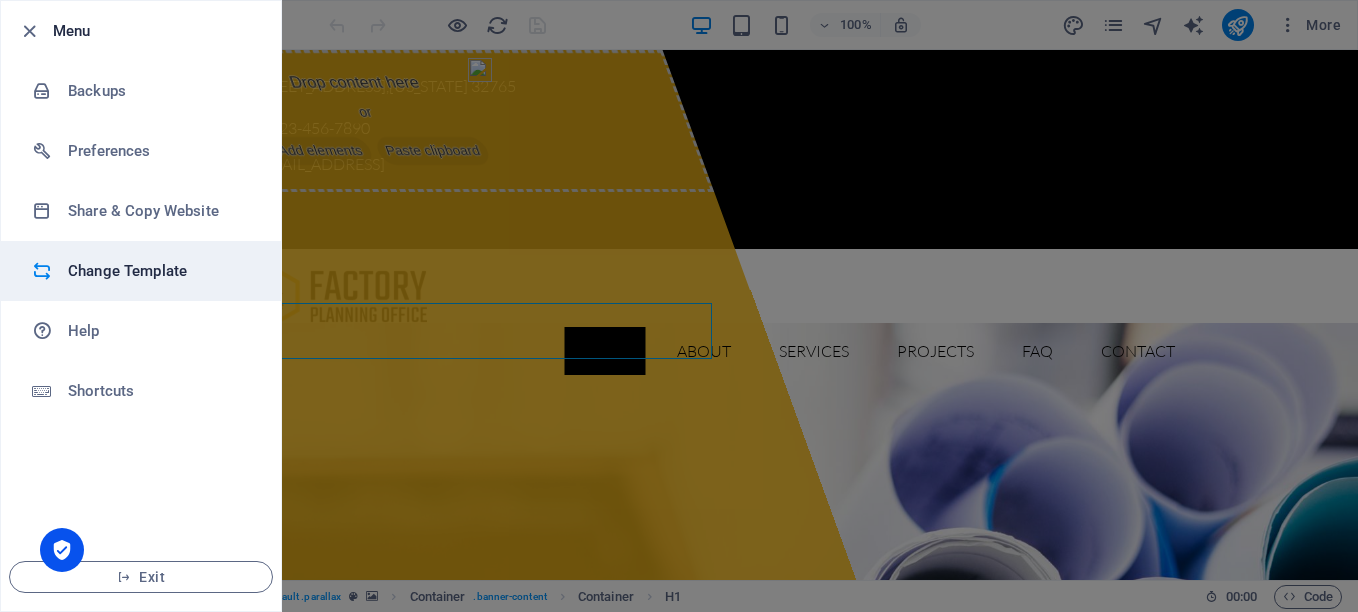 click on "Change Template" at bounding box center [160, 271] 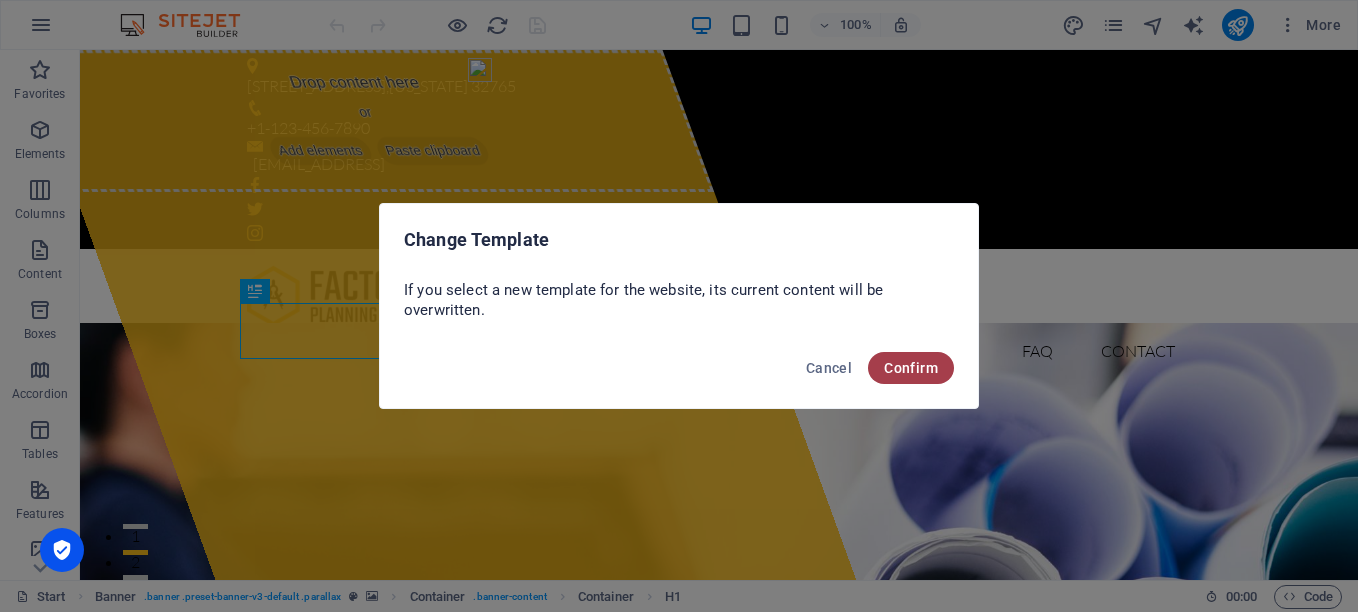 click on "Confirm" at bounding box center [911, 368] 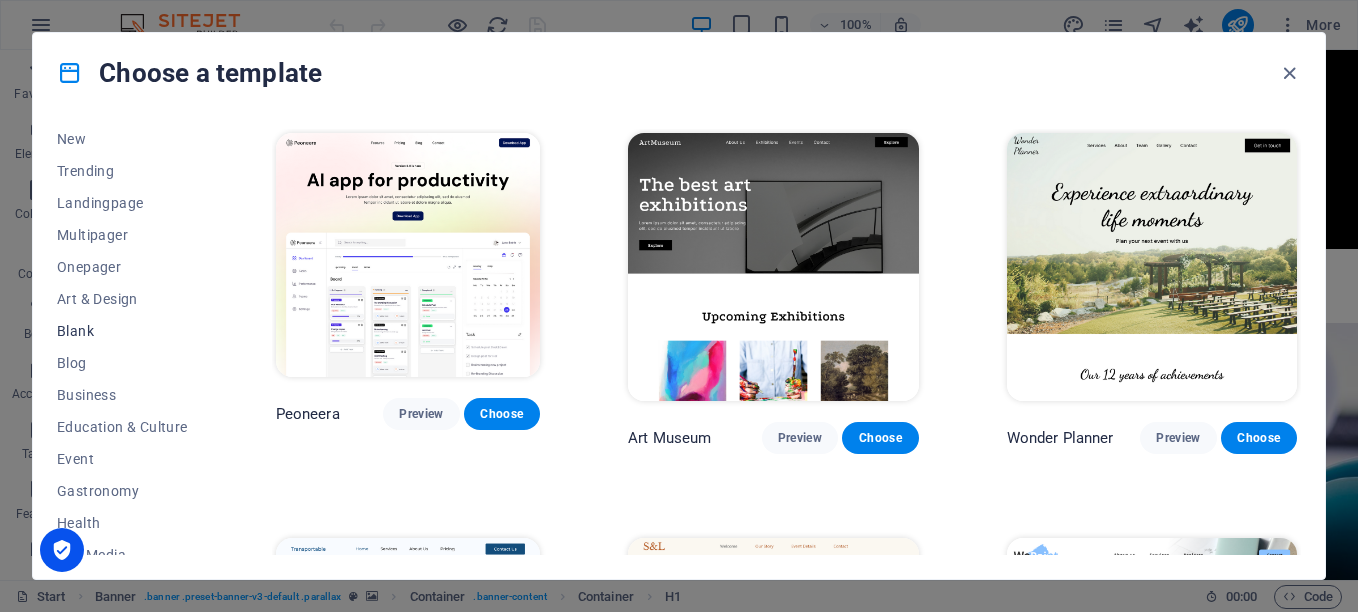 scroll, scrollTop: 100, scrollLeft: 0, axis: vertical 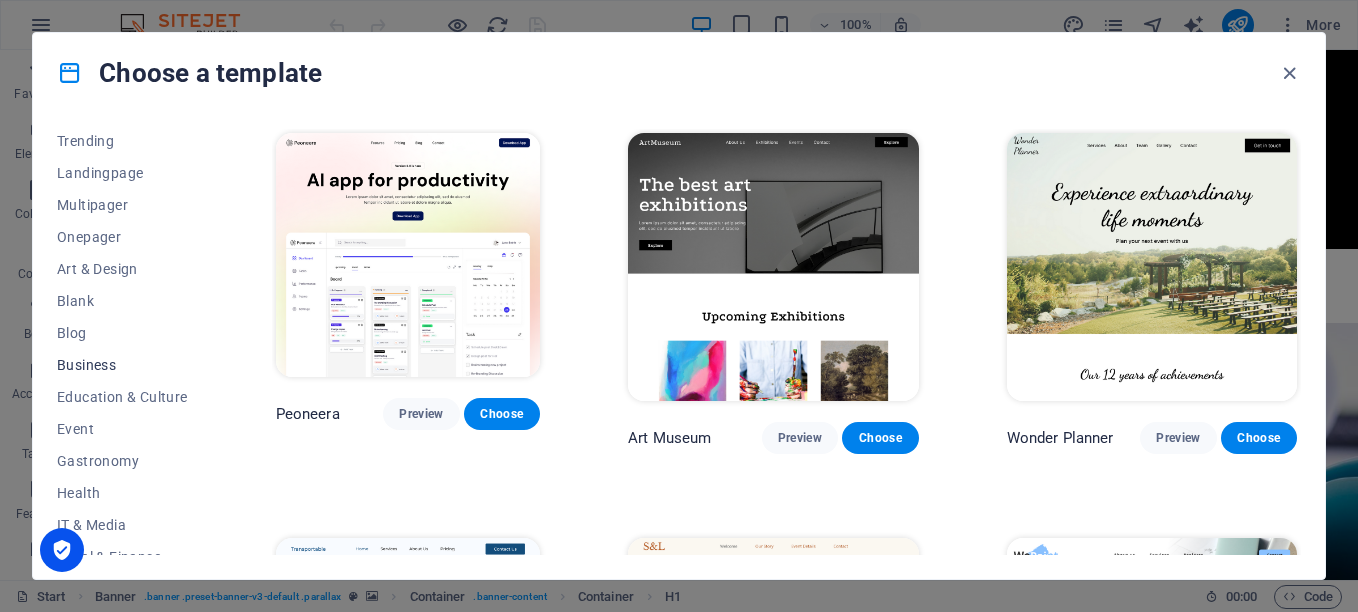 click on "Business" at bounding box center [122, 365] 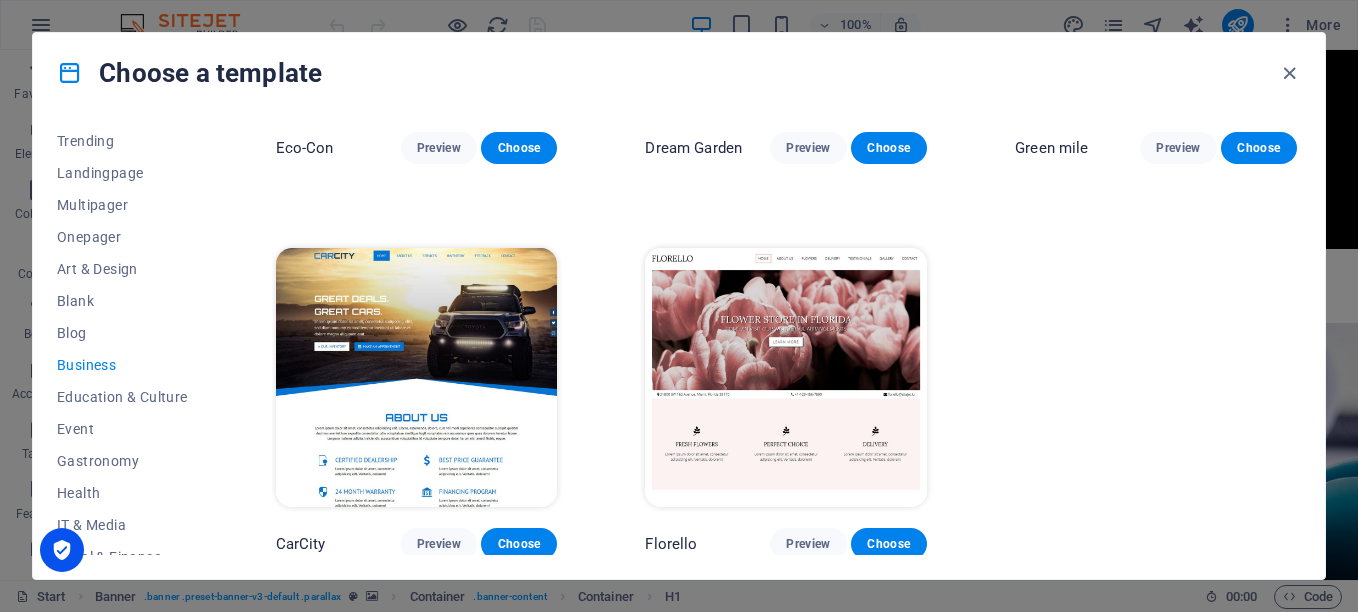 scroll, scrollTop: 283, scrollLeft: 0, axis: vertical 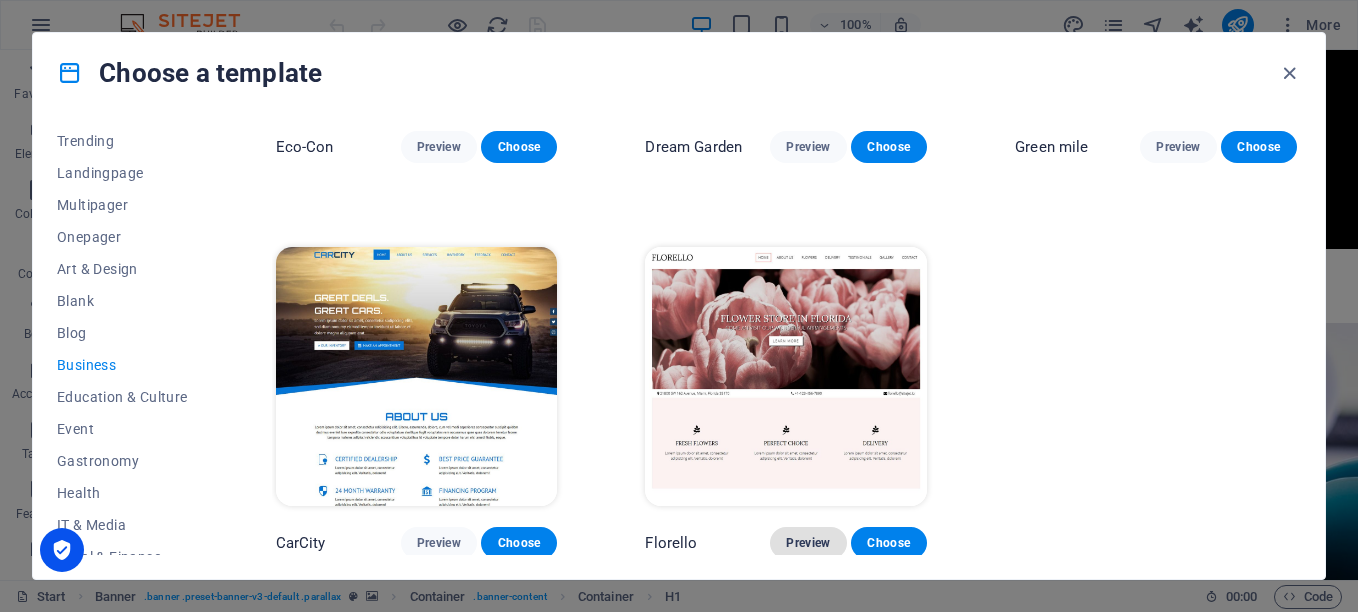 click on "Preview" at bounding box center (808, 543) 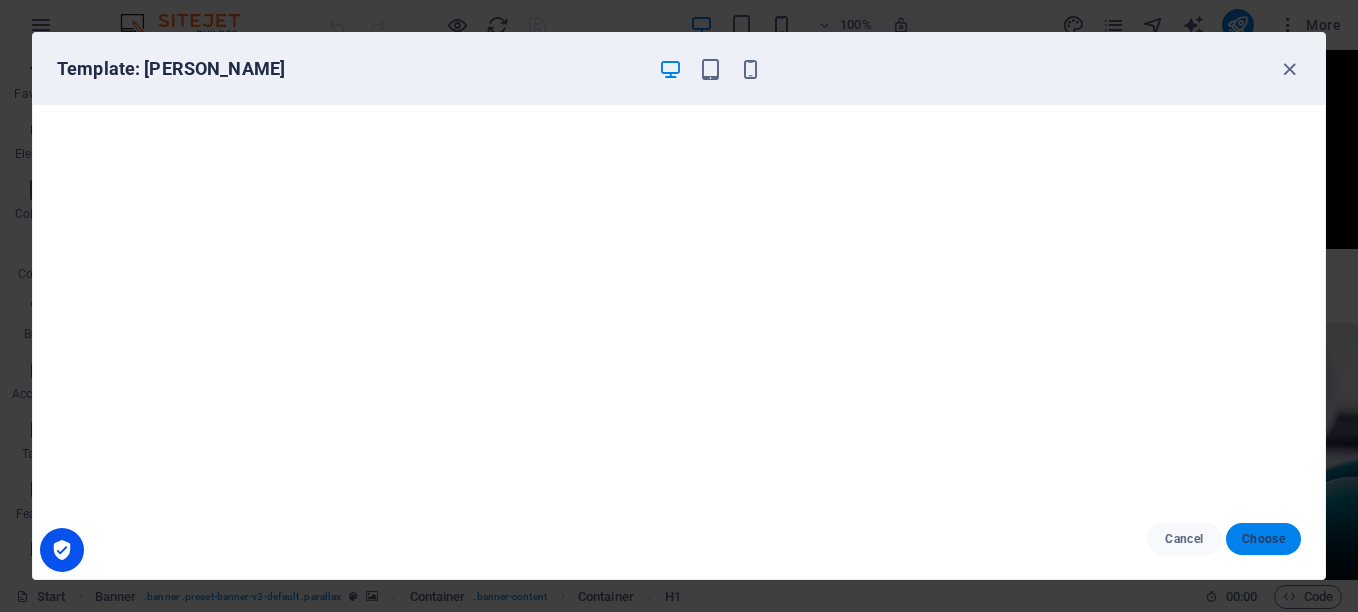 click on "Choose" at bounding box center [1263, 539] 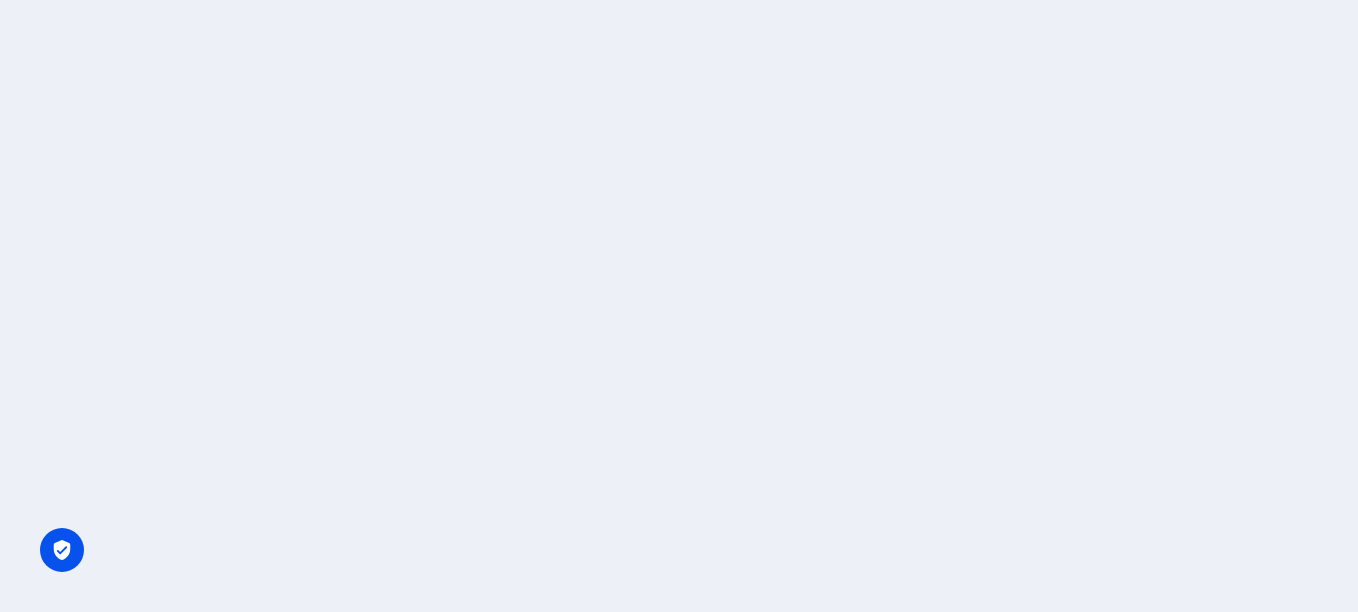 scroll, scrollTop: 0, scrollLeft: 0, axis: both 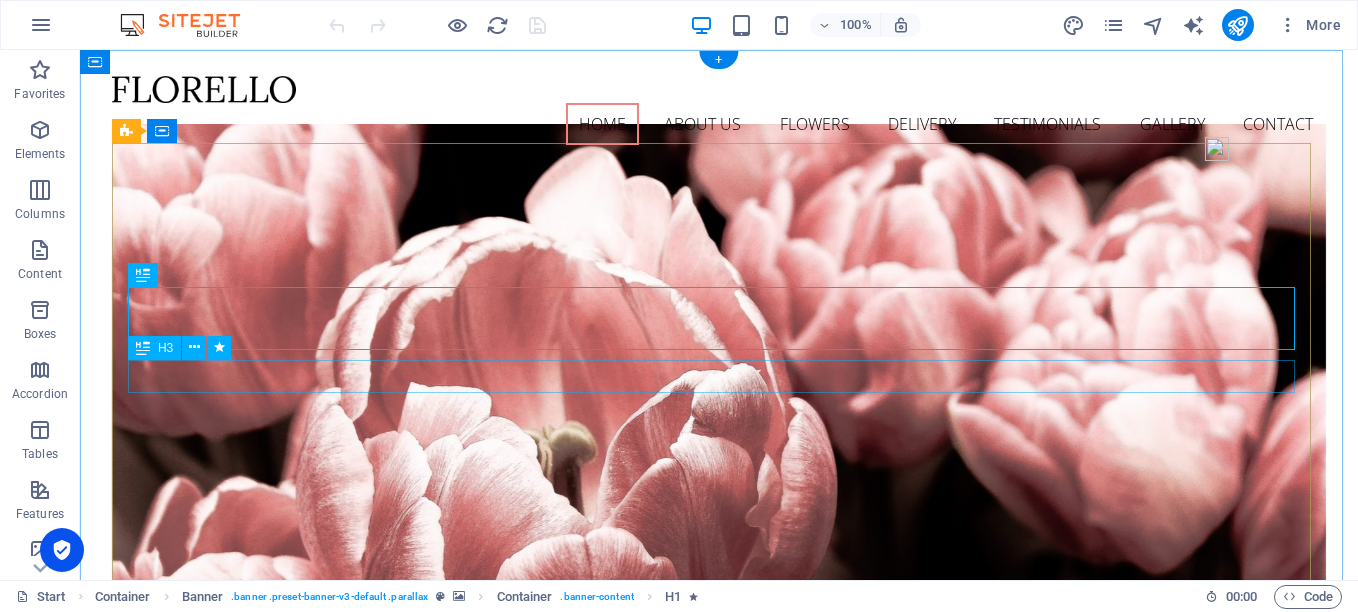 click on "Come and visit our wonderful arrangements" at bounding box center [719, 869] 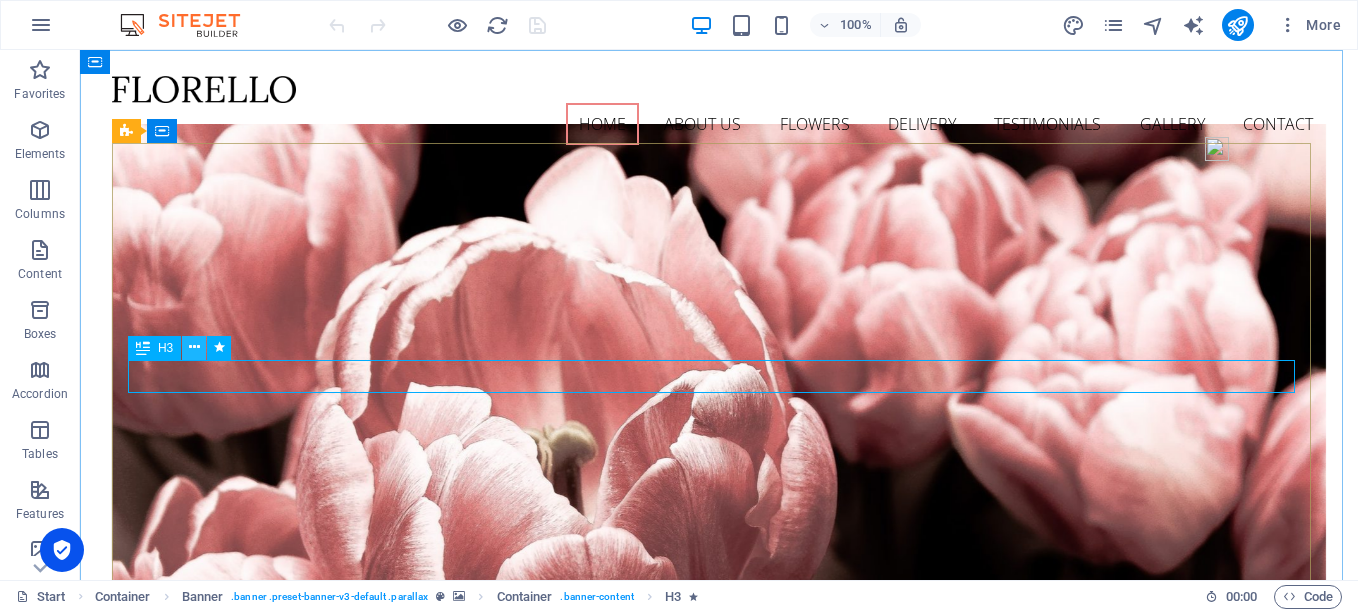 click at bounding box center [194, 347] 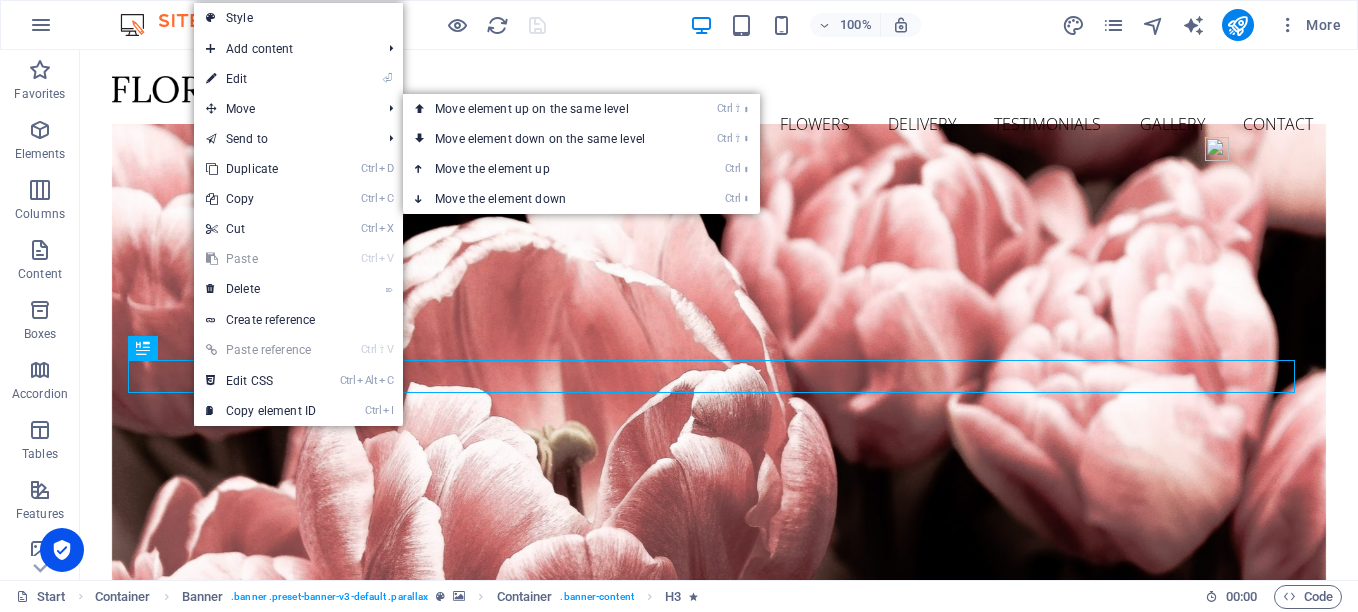 click on "⏎  Edit" at bounding box center [261, 79] 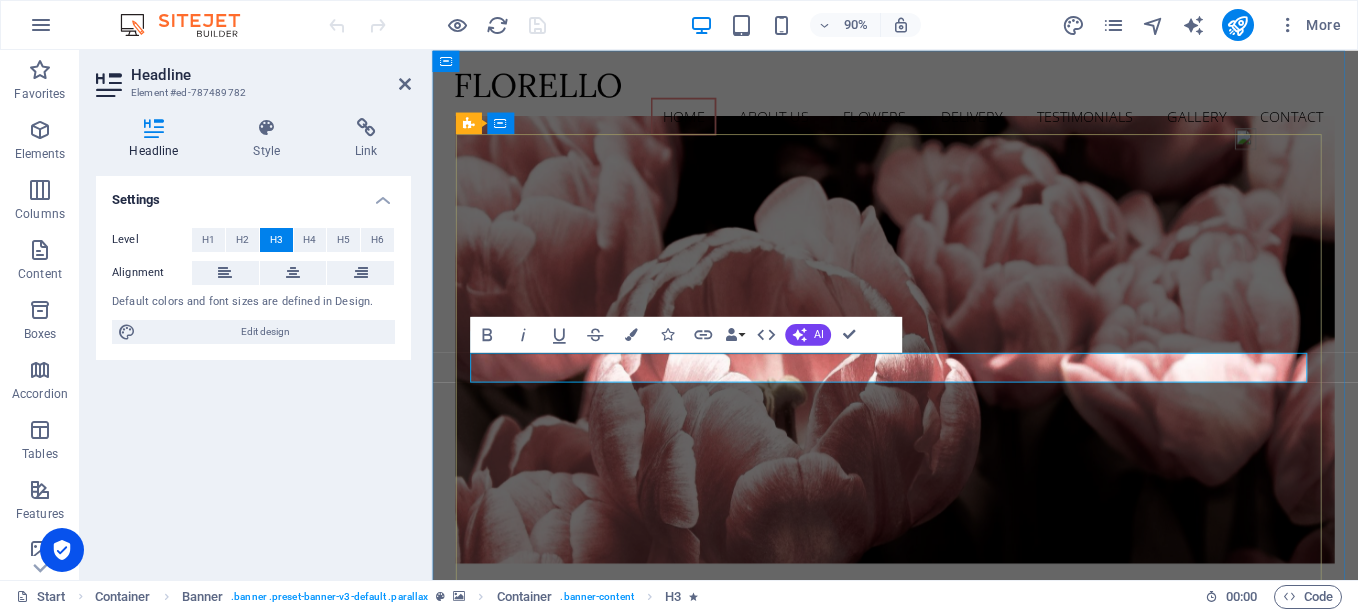 click on "Come and visit our wonderful arrangements" at bounding box center (946, 868) 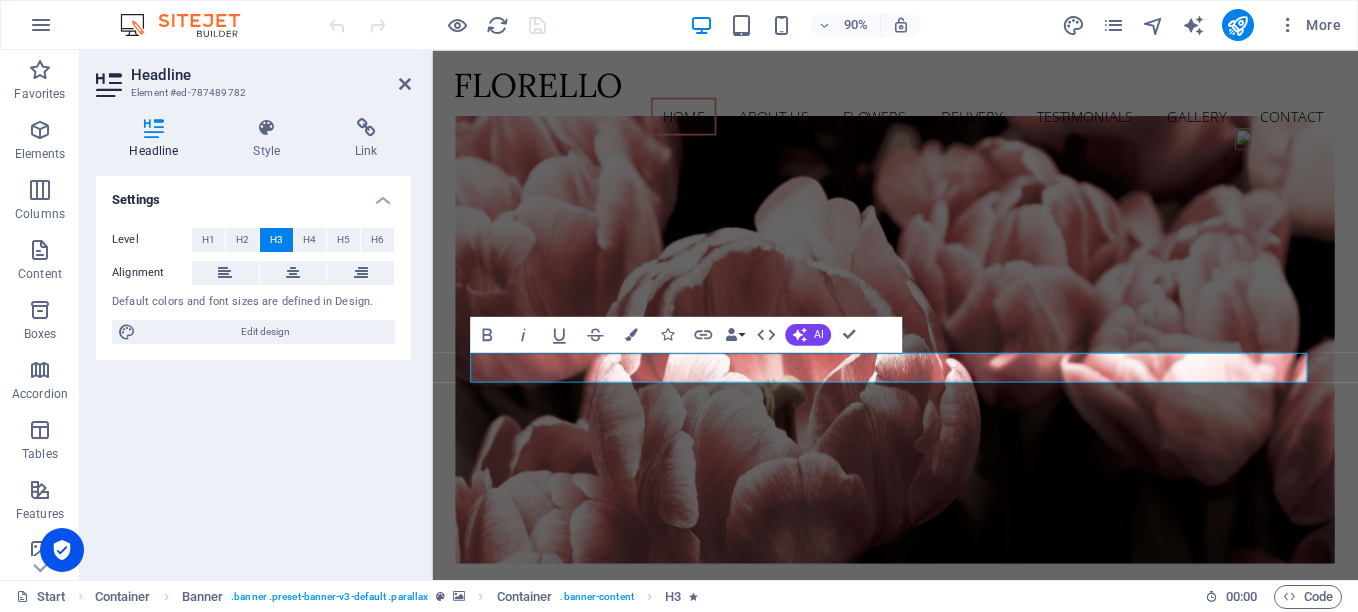 drag, startPoint x: 638, startPoint y: 401, endPoint x: 1464, endPoint y: 399, distance: 826.00244 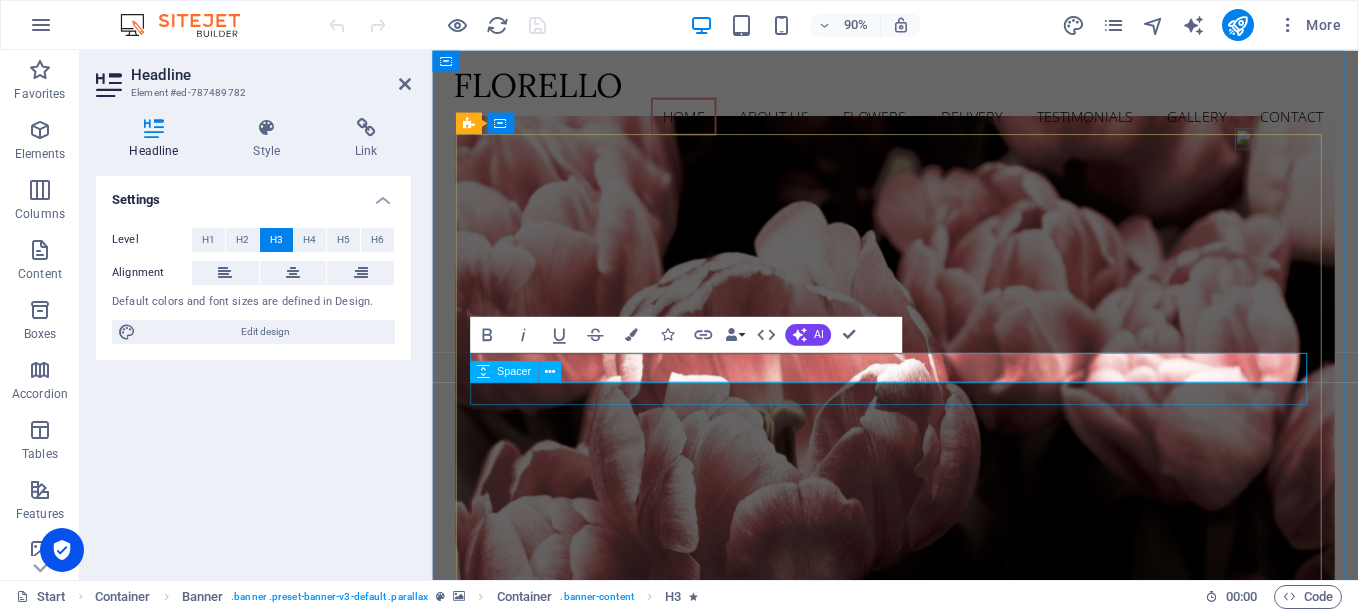 drag, startPoint x: 957, startPoint y: 402, endPoint x: 904, endPoint y: 413, distance: 54.129475 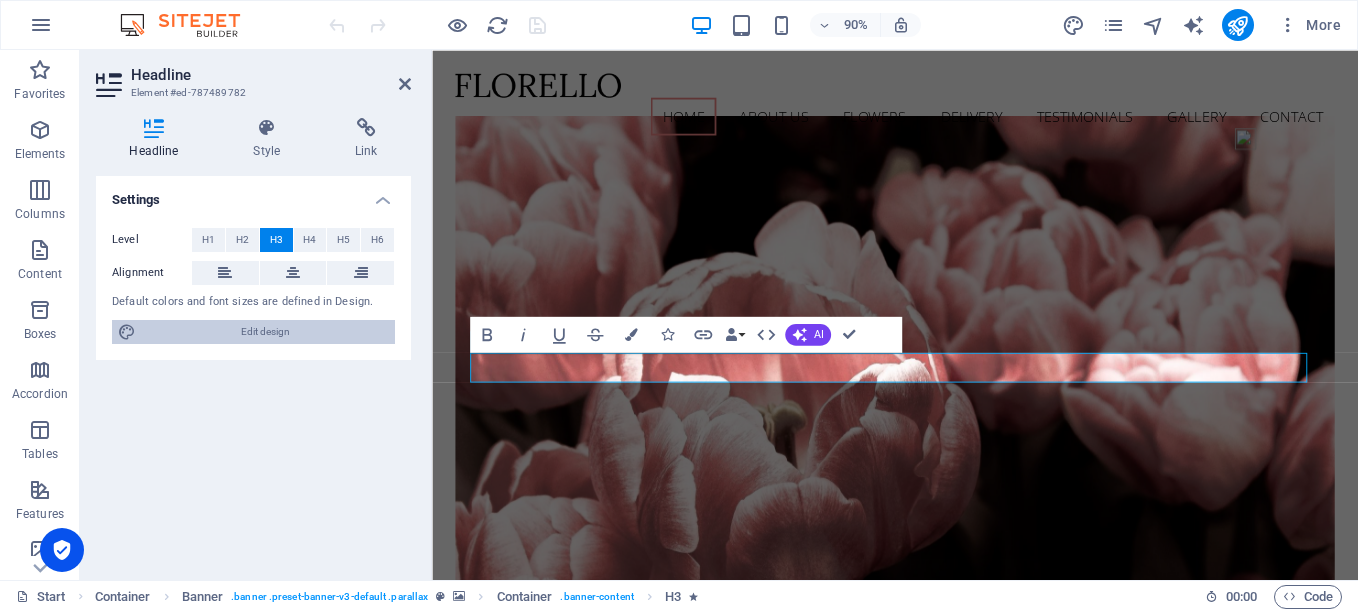 click on "Edit design" at bounding box center (265, 332) 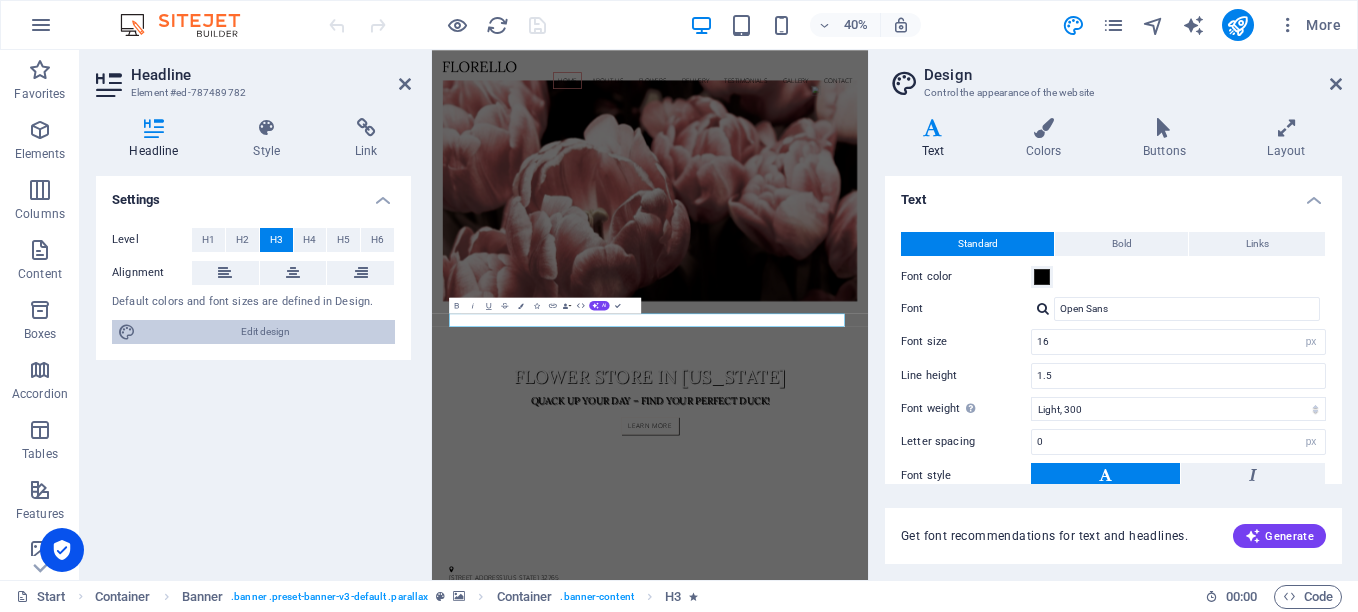 type 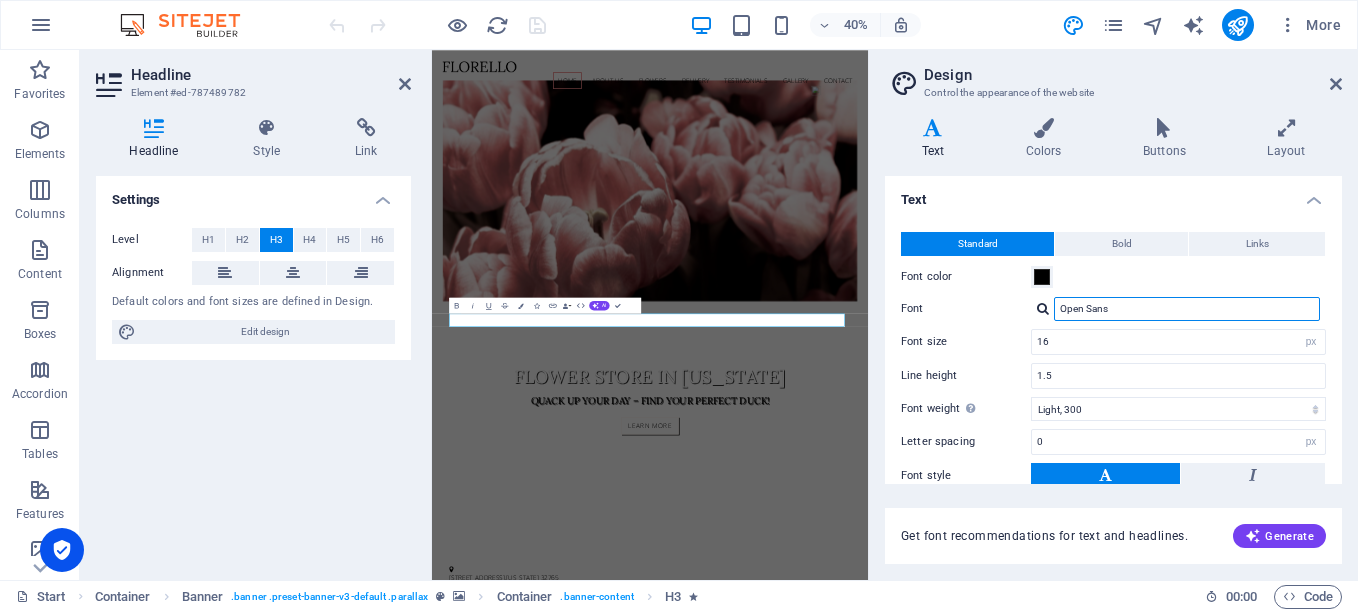 click on "Open Sans" at bounding box center (1187, 309) 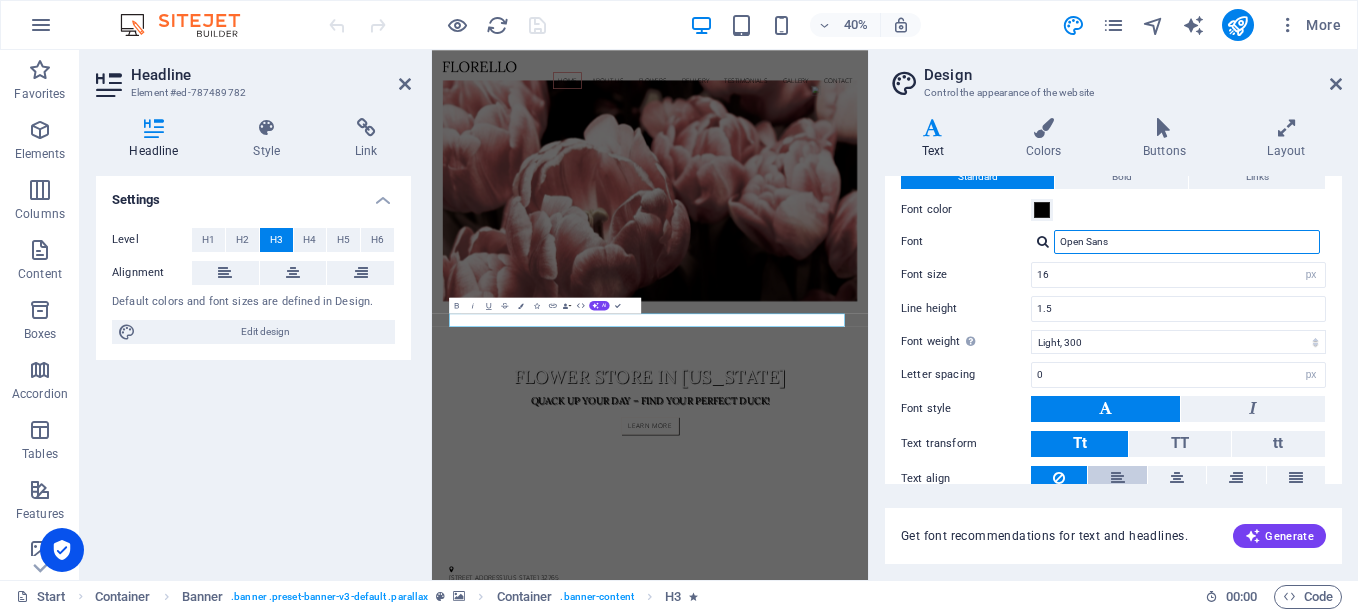scroll, scrollTop: 133, scrollLeft: 0, axis: vertical 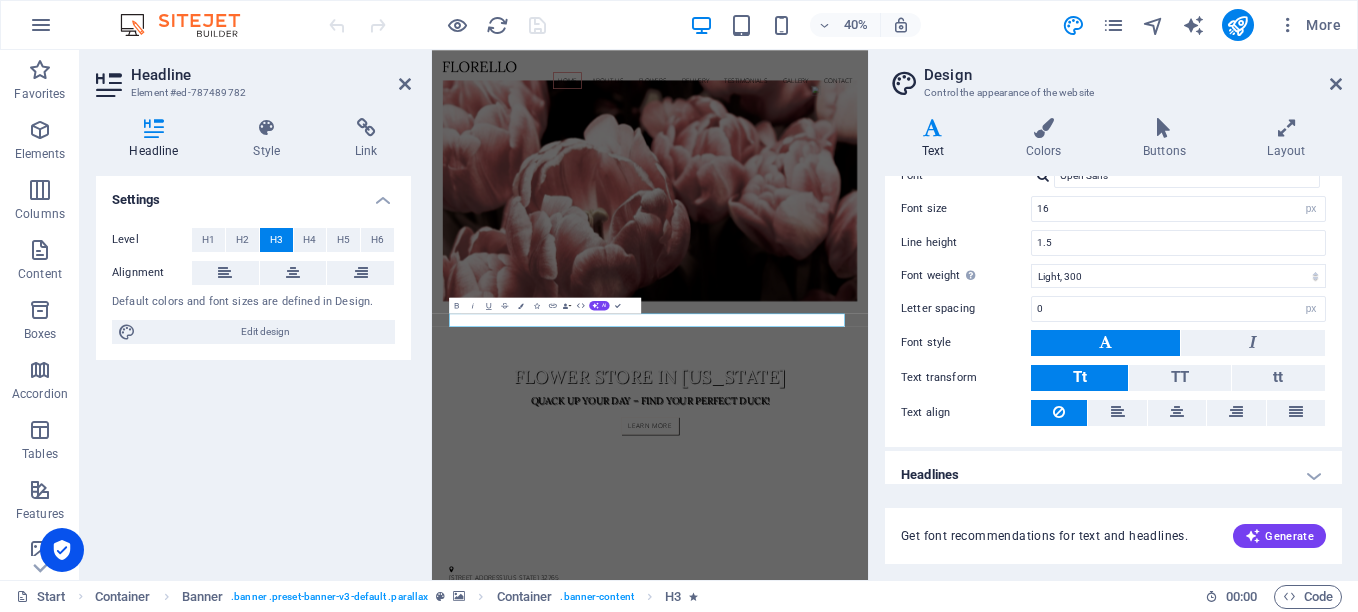 click on "Tt" at bounding box center (1079, 378) 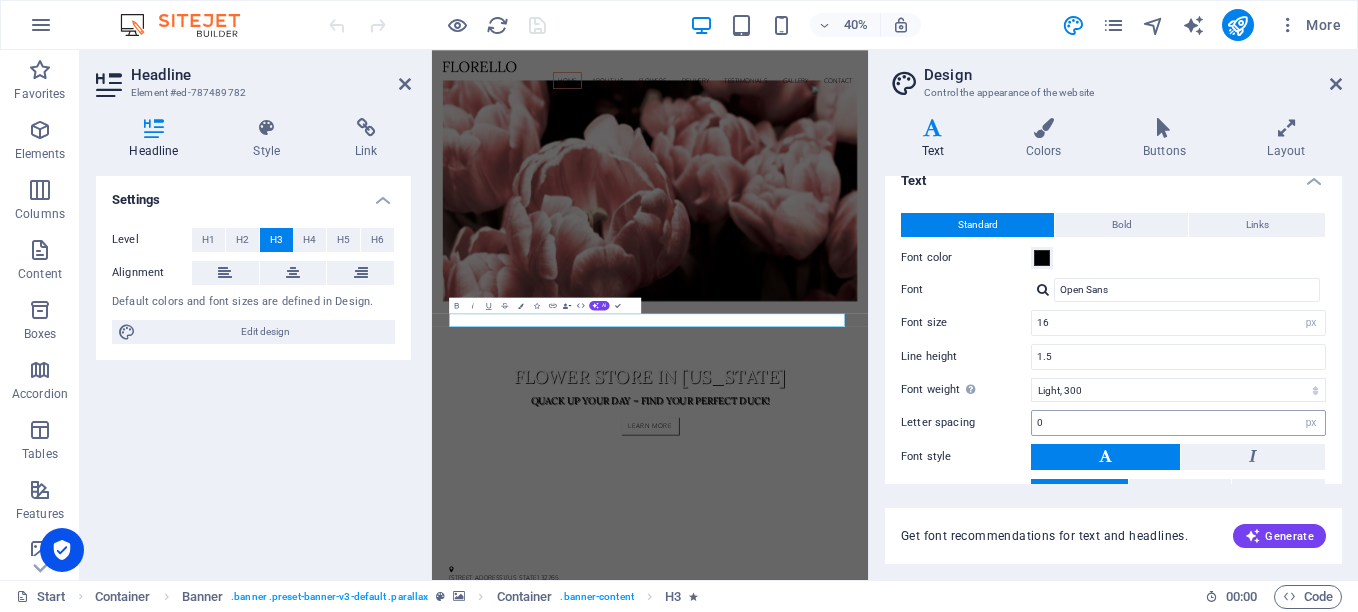 scroll, scrollTop: 0, scrollLeft: 0, axis: both 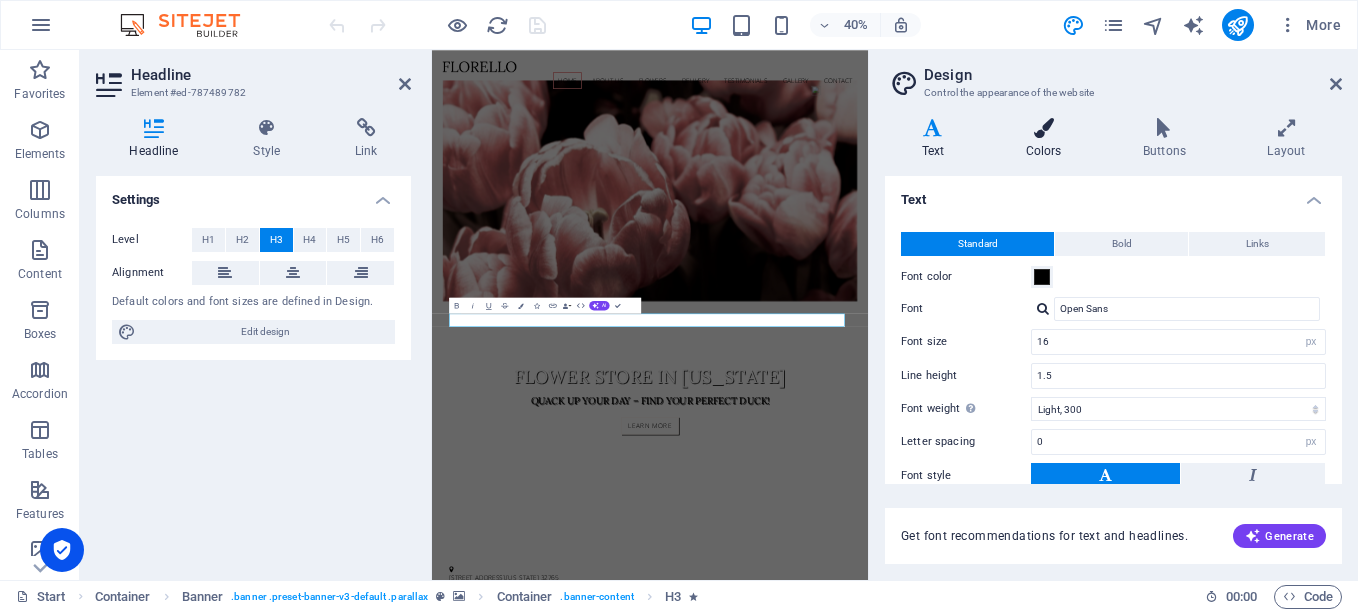 click on "Colors" at bounding box center (1047, 139) 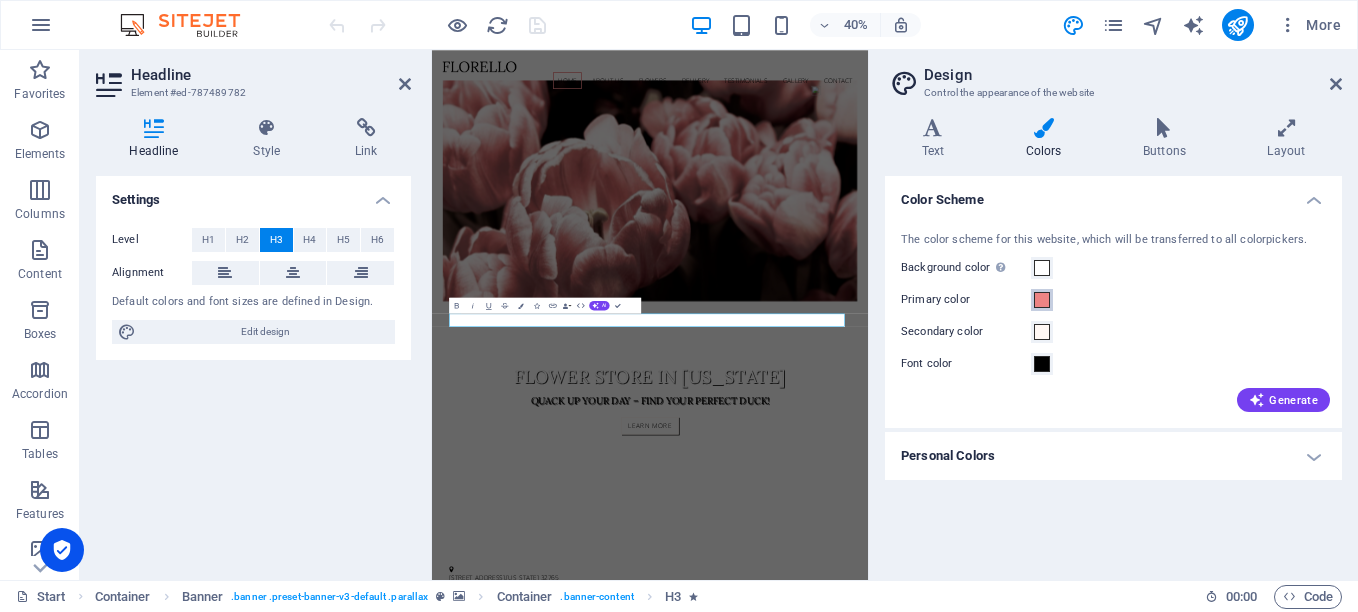 click at bounding box center (1042, 300) 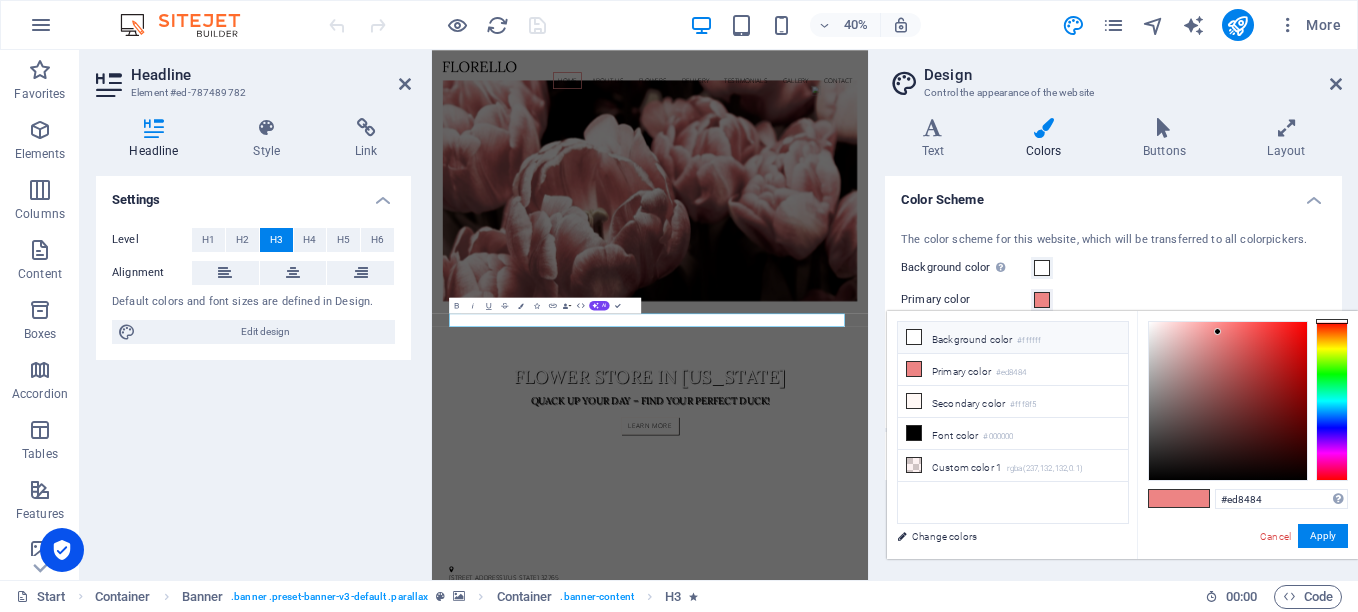 click on "Background color
#ffffff" at bounding box center (1013, 338) 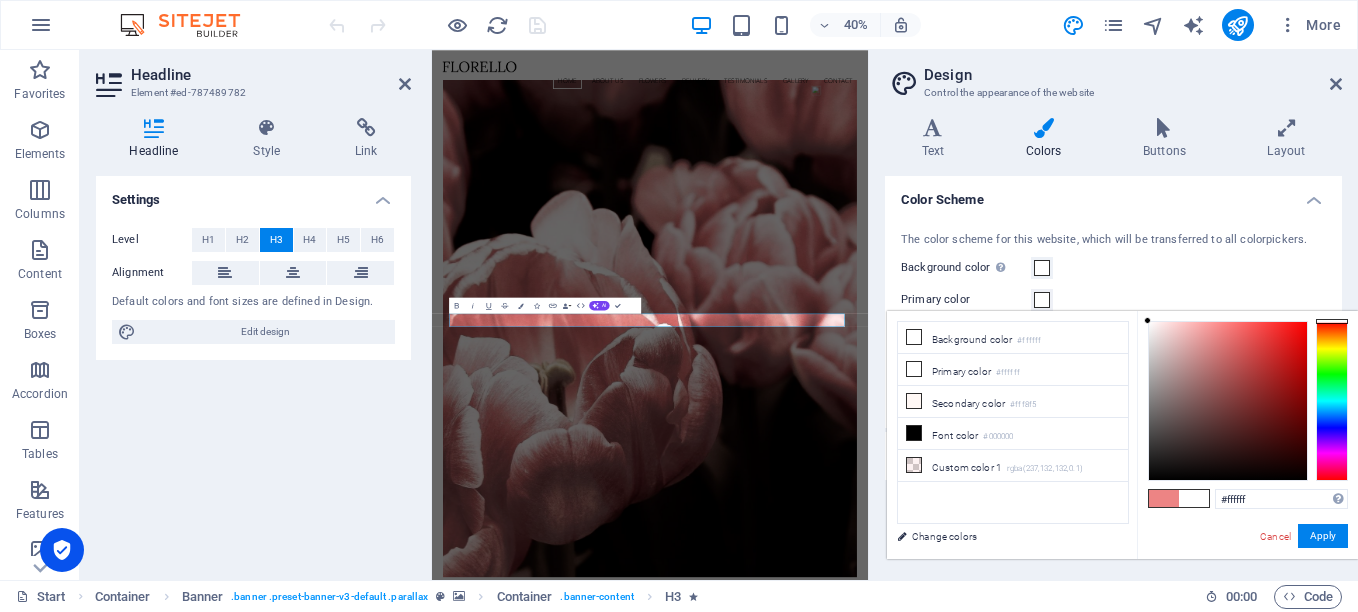 click at bounding box center (1194, 498) 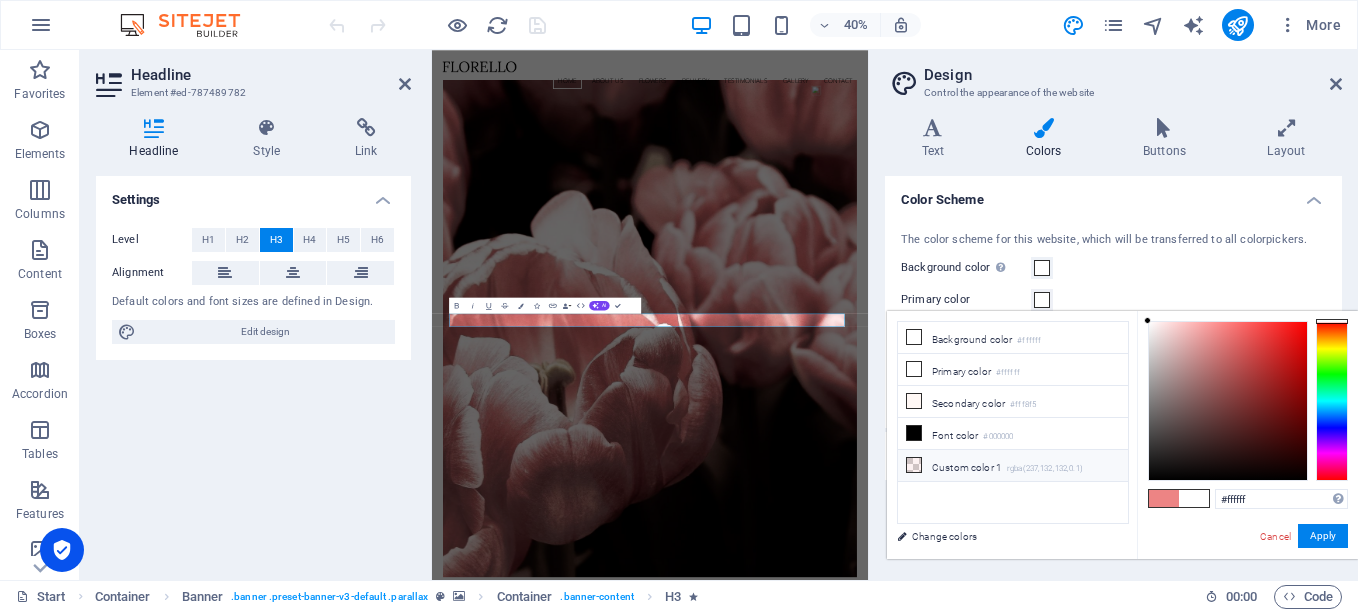 click on "Custom color 1
rgba(237,132,132,0.1)" at bounding box center (1013, 466) 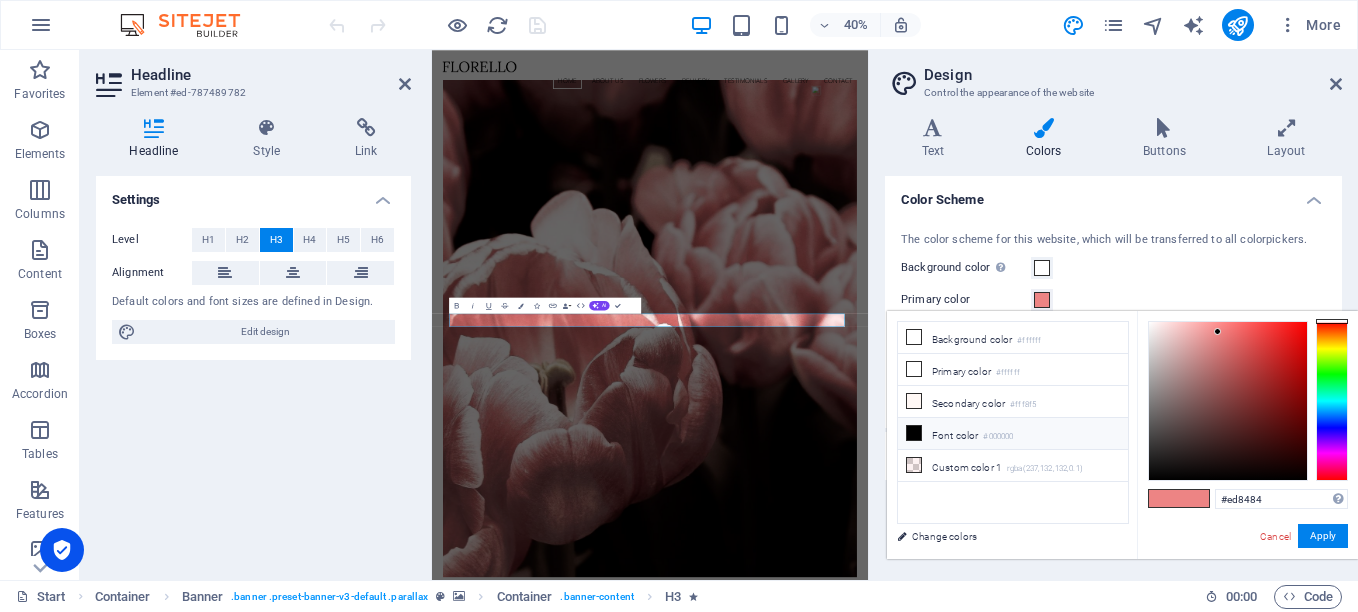 type on "#000000" 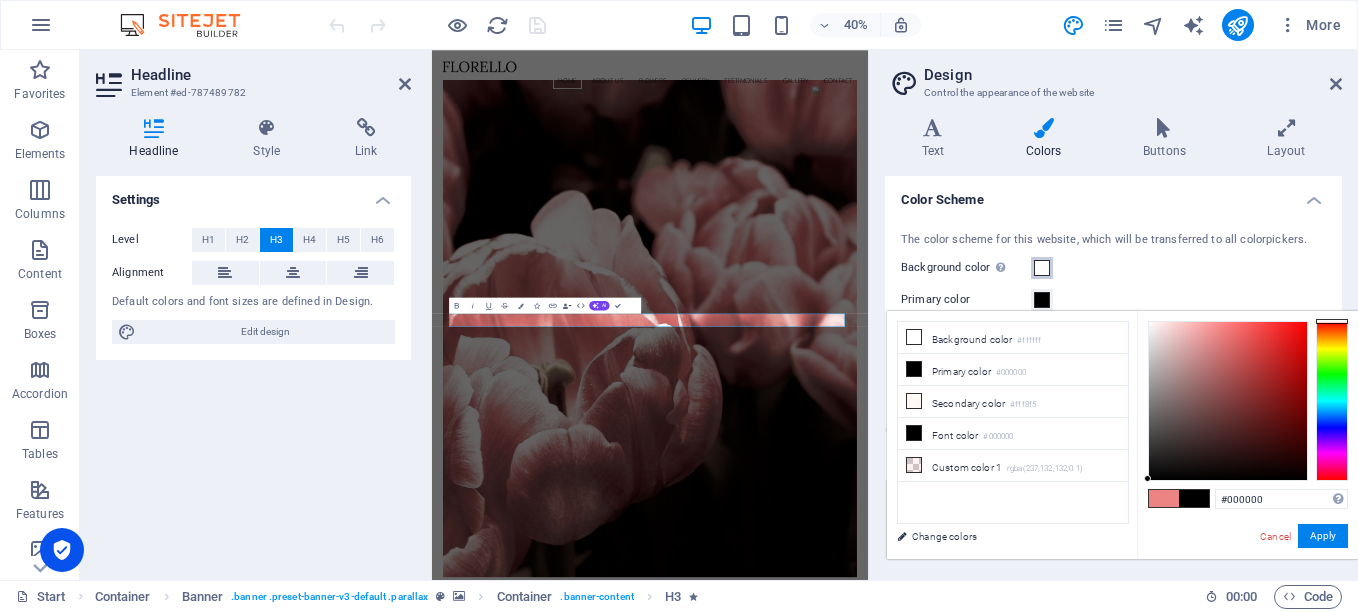 click at bounding box center [1042, 268] 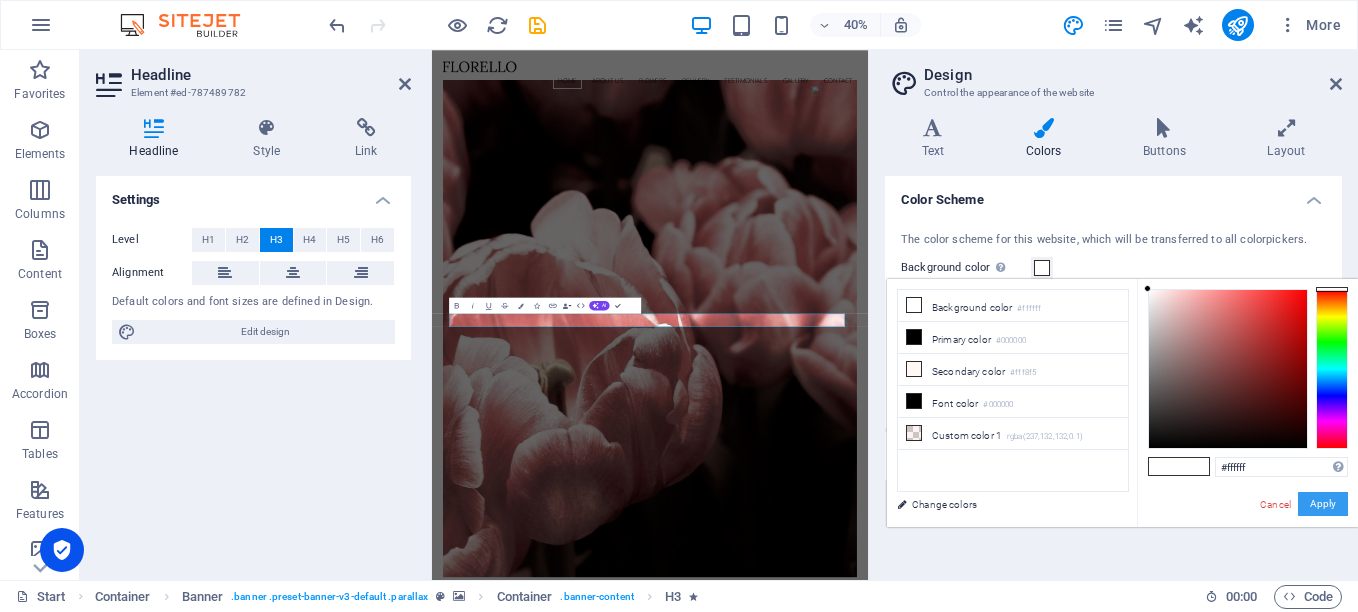 click on "Apply" at bounding box center [1323, 504] 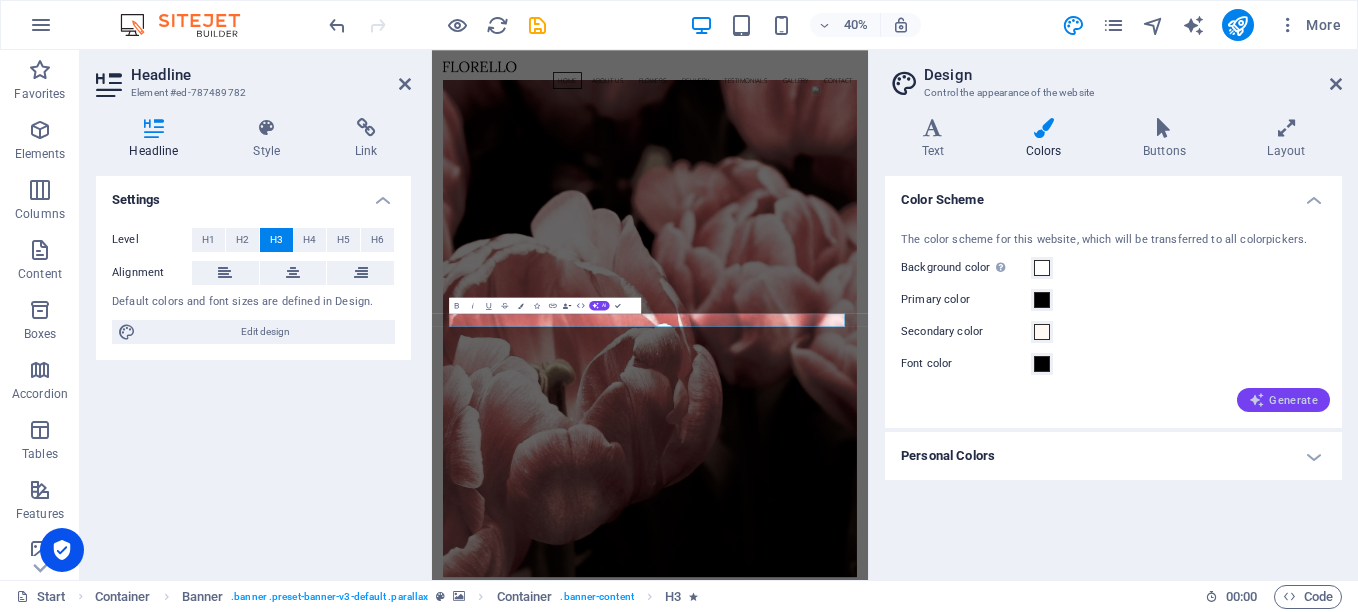 click on "Generate" at bounding box center [1283, 400] 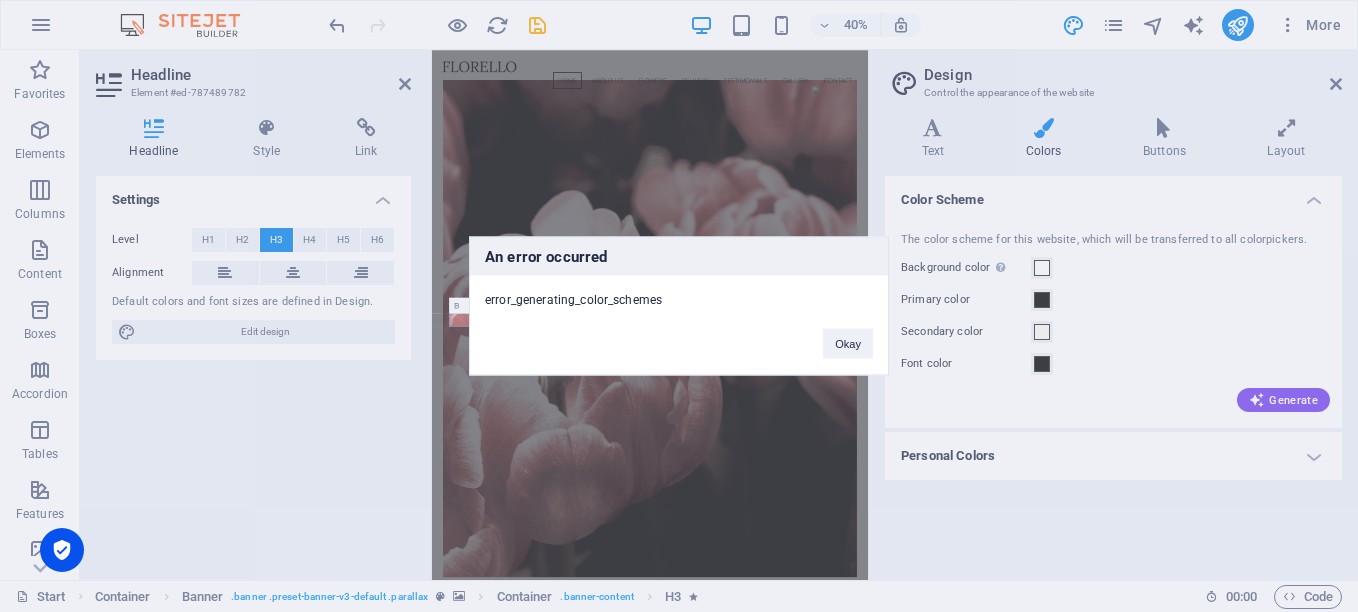 click on "An error occurred error_generating_color_schemes Okay" at bounding box center [679, 306] 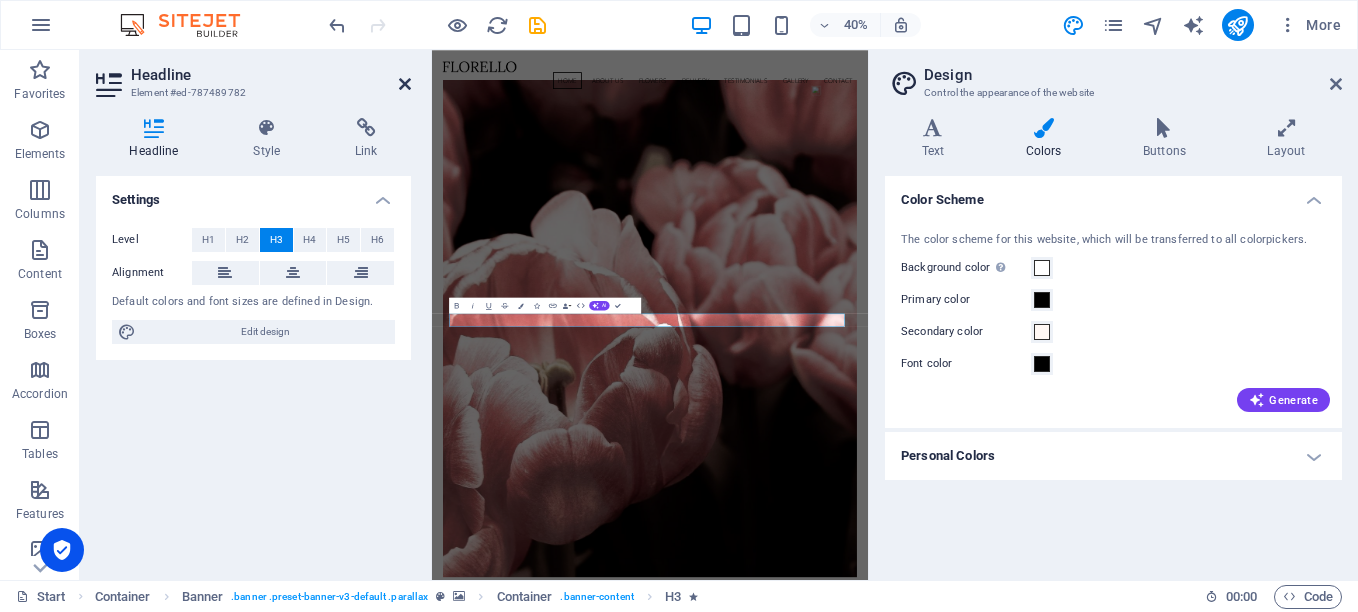 click at bounding box center (405, 84) 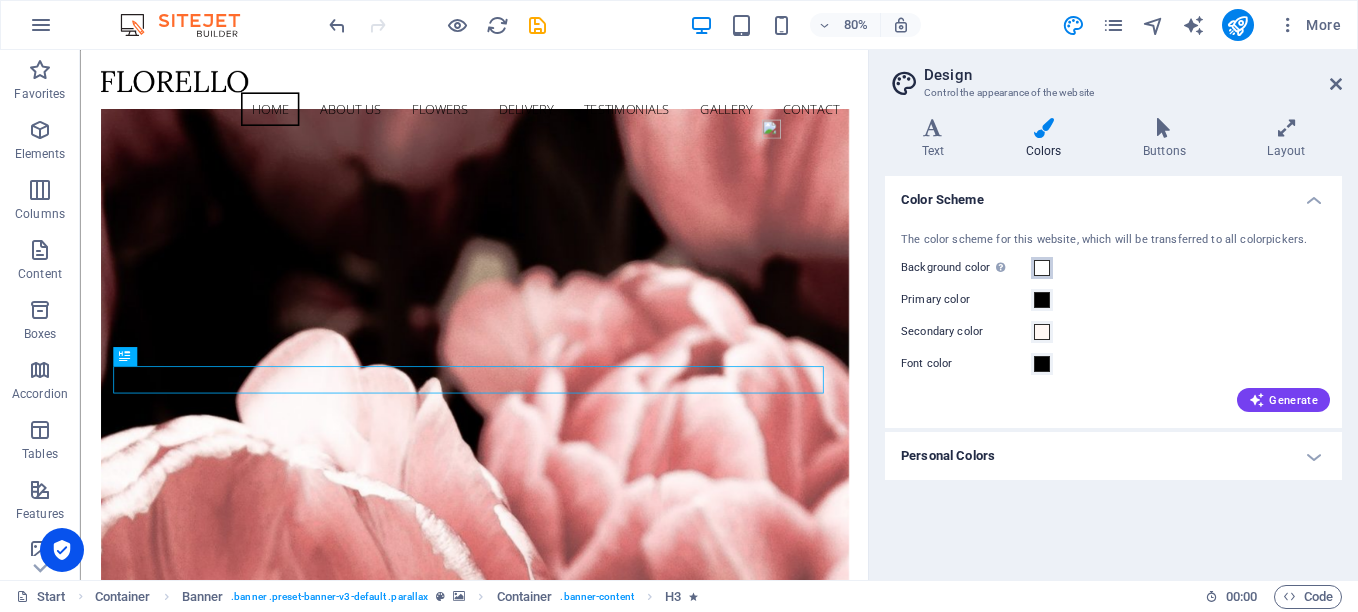 click at bounding box center (1042, 268) 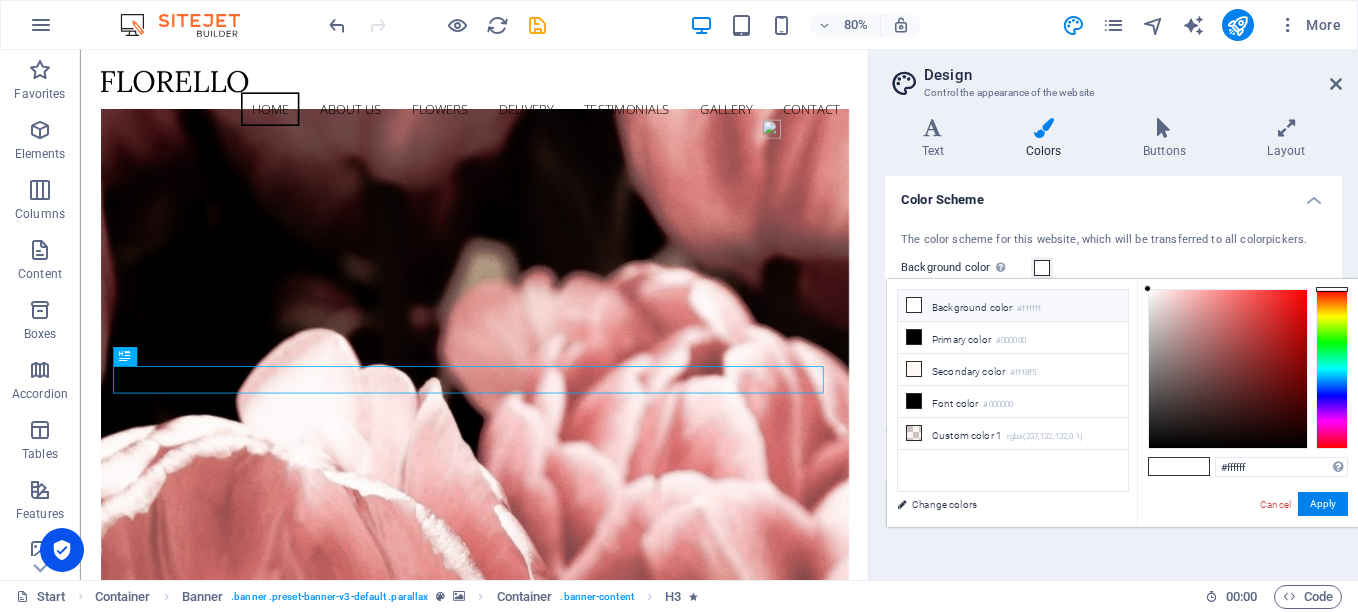 click on "Background color
#ffffff" at bounding box center (1013, 306) 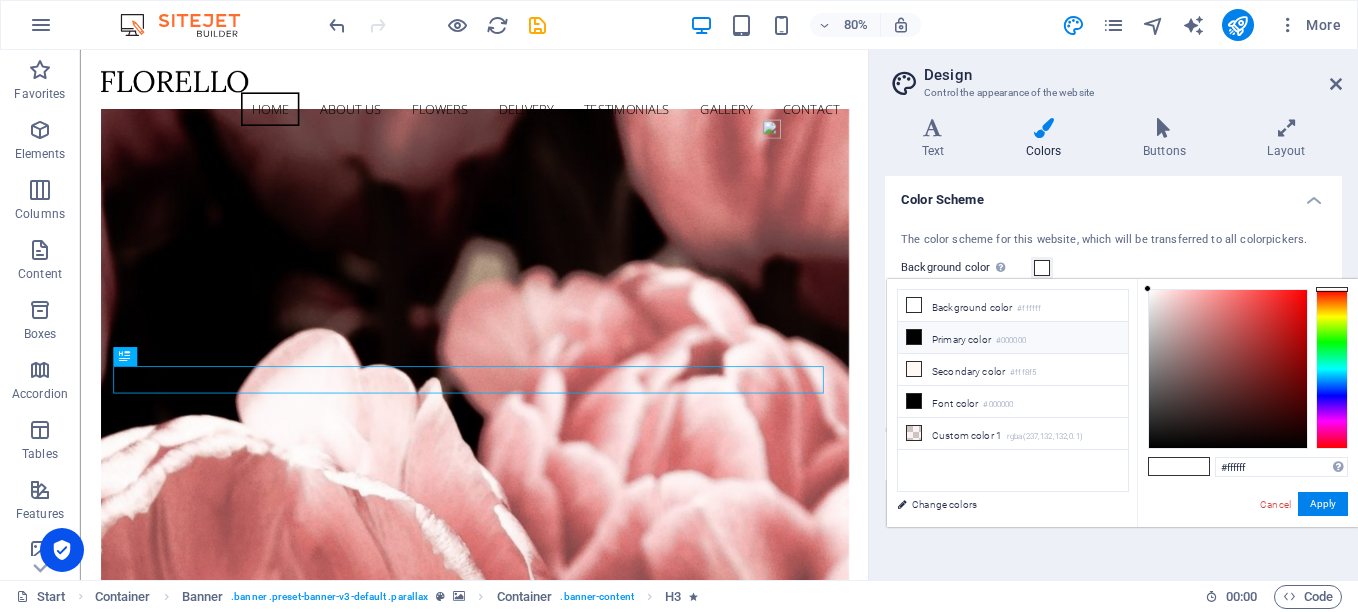 click on "Primary color
#000000" at bounding box center [1013, 338] 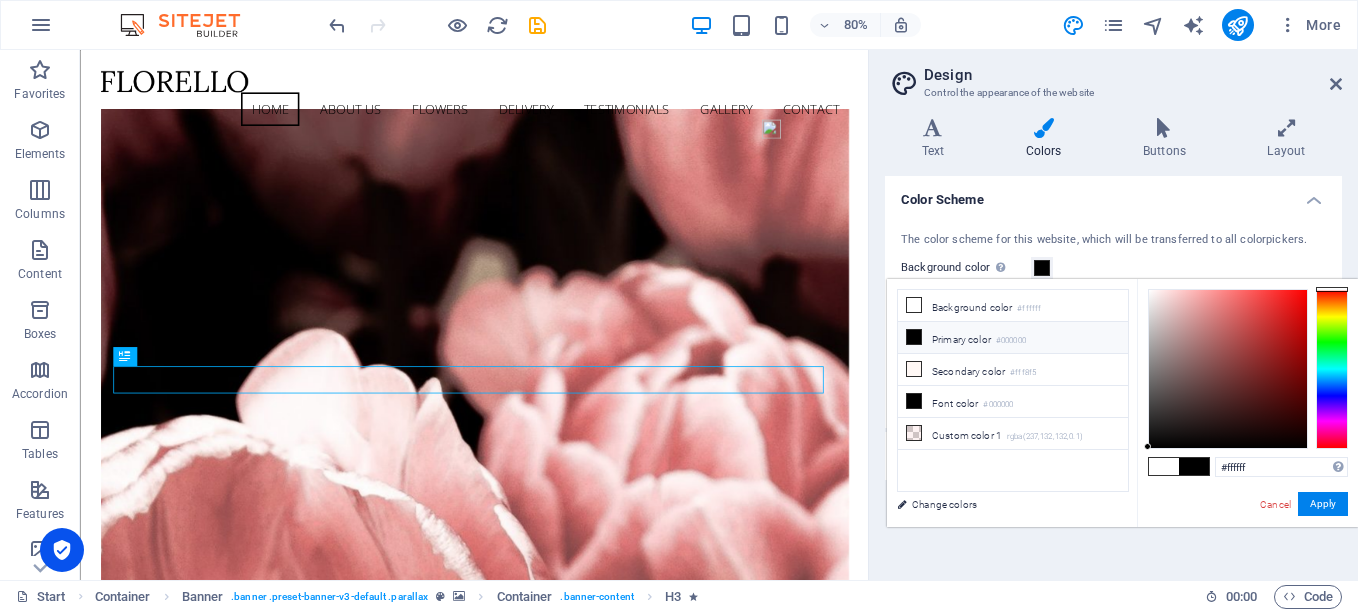 type on "#000000" 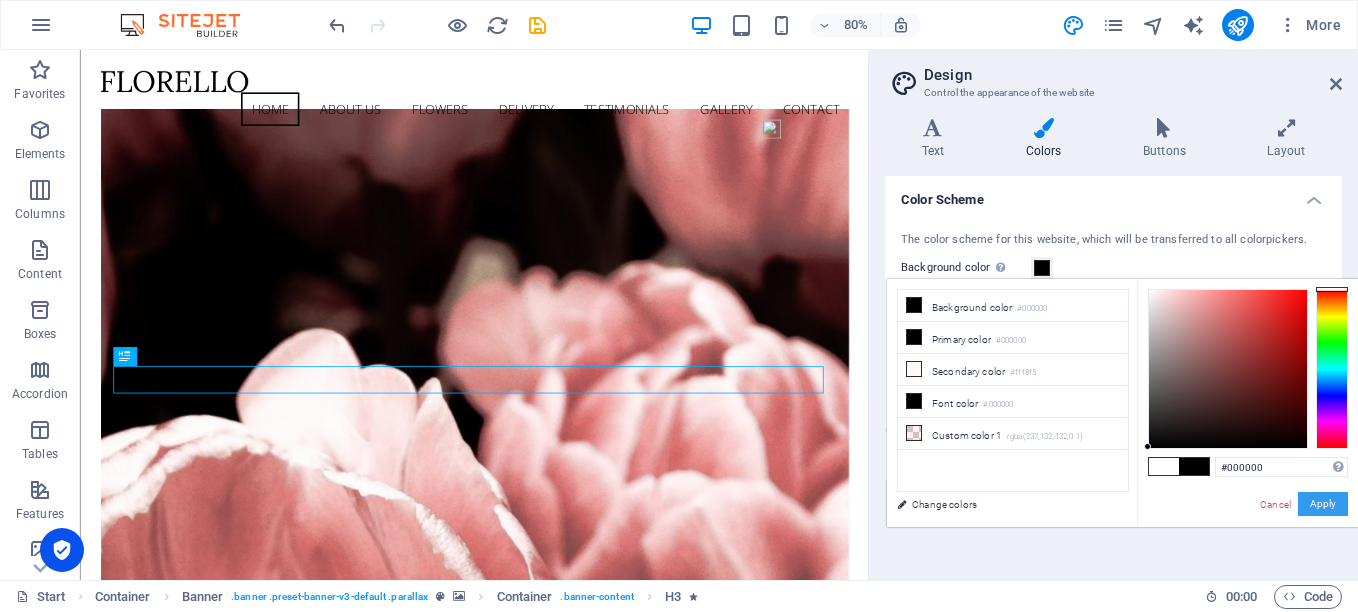 click on "Apply" at bounding box center (1323, 504) 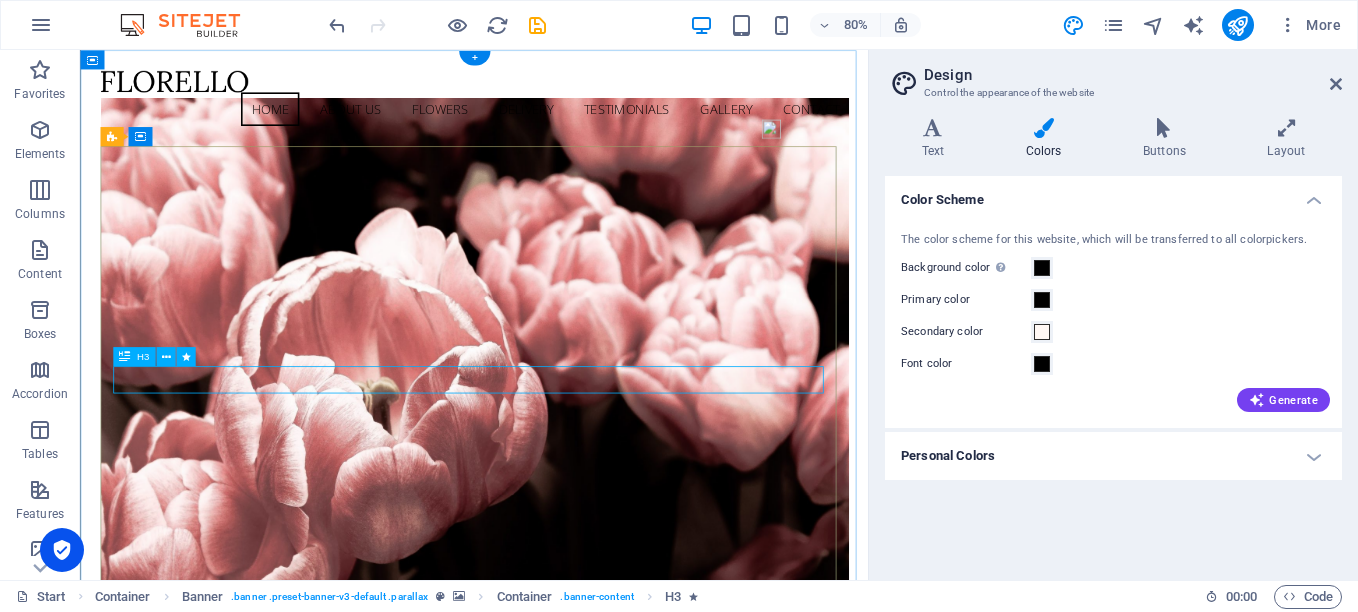 click on "Quack Up Your Day – Find Your Perfect Duck!" at bounding box center [573, 994] 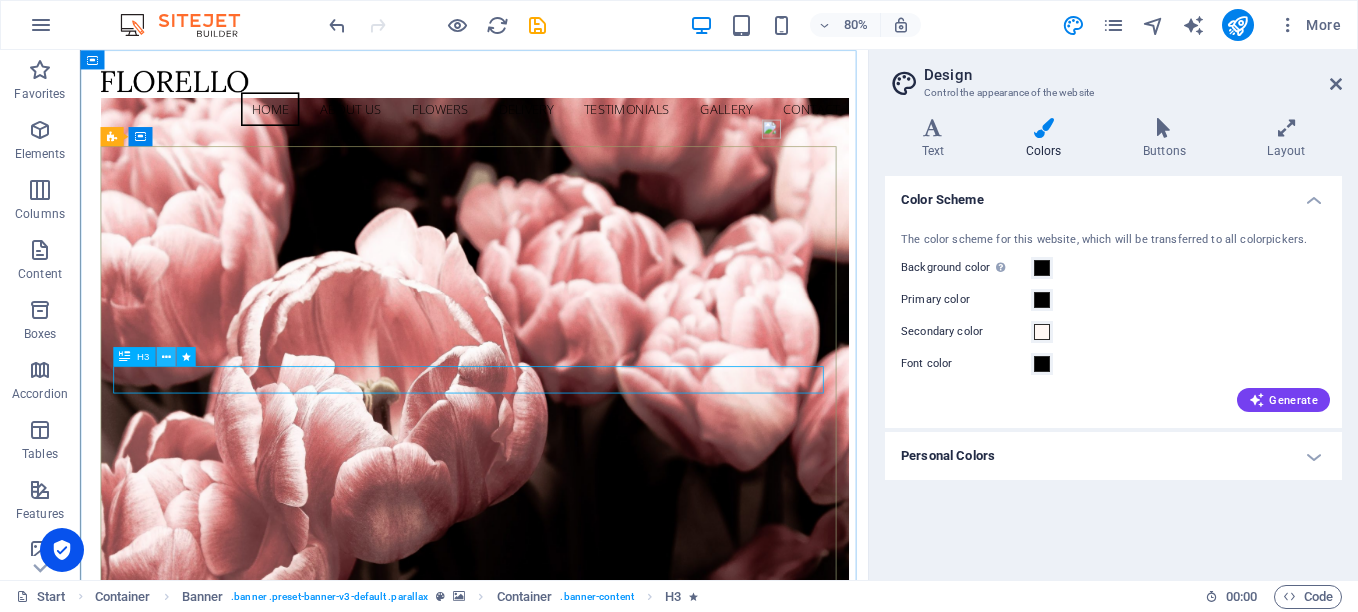 click at bounding box center [165, 356] 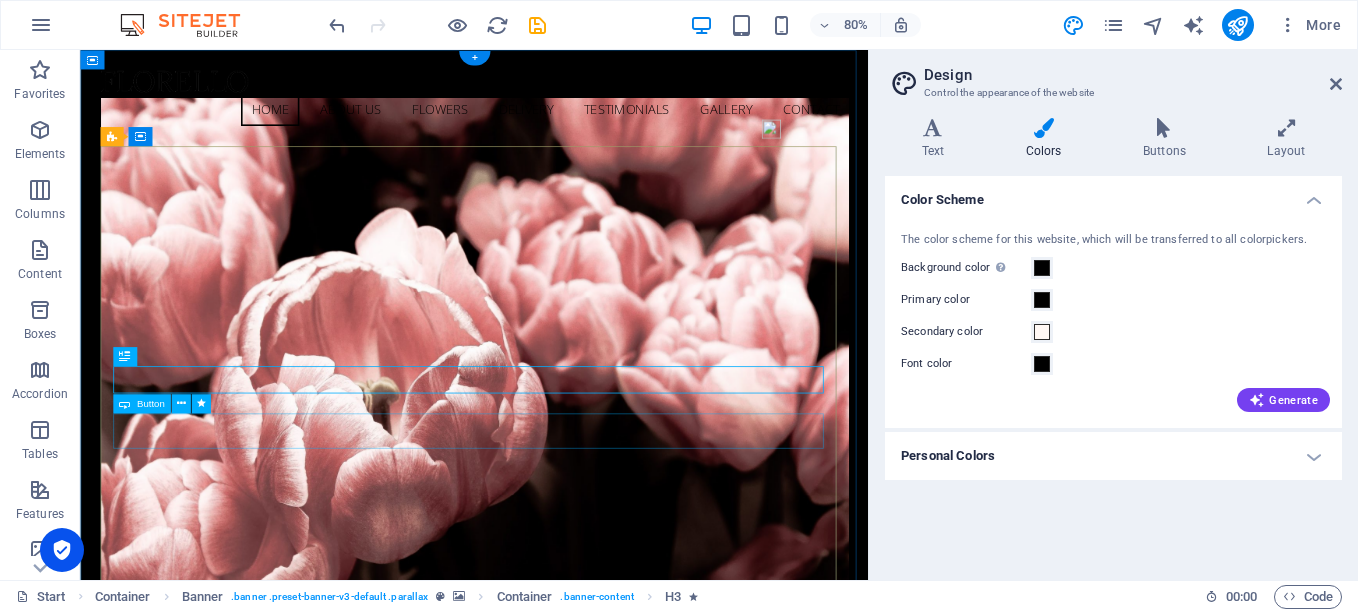 click on "Learn more" at bounding box center (573, 1057) 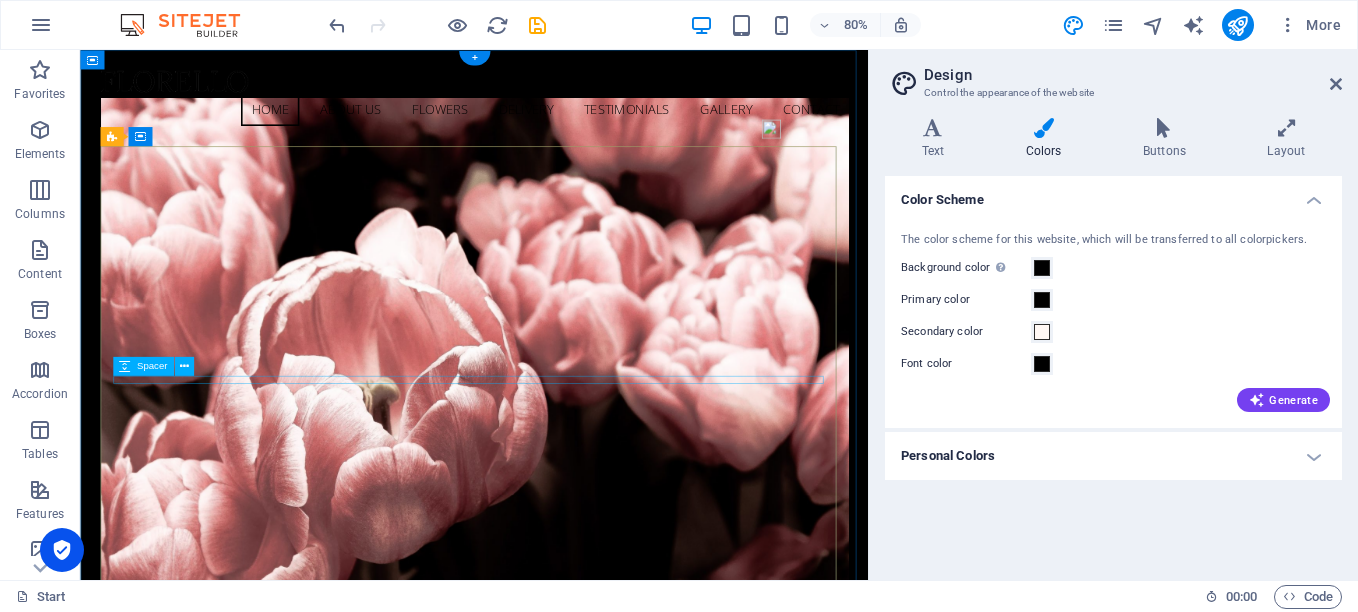 click at bounding box center [573, 972] 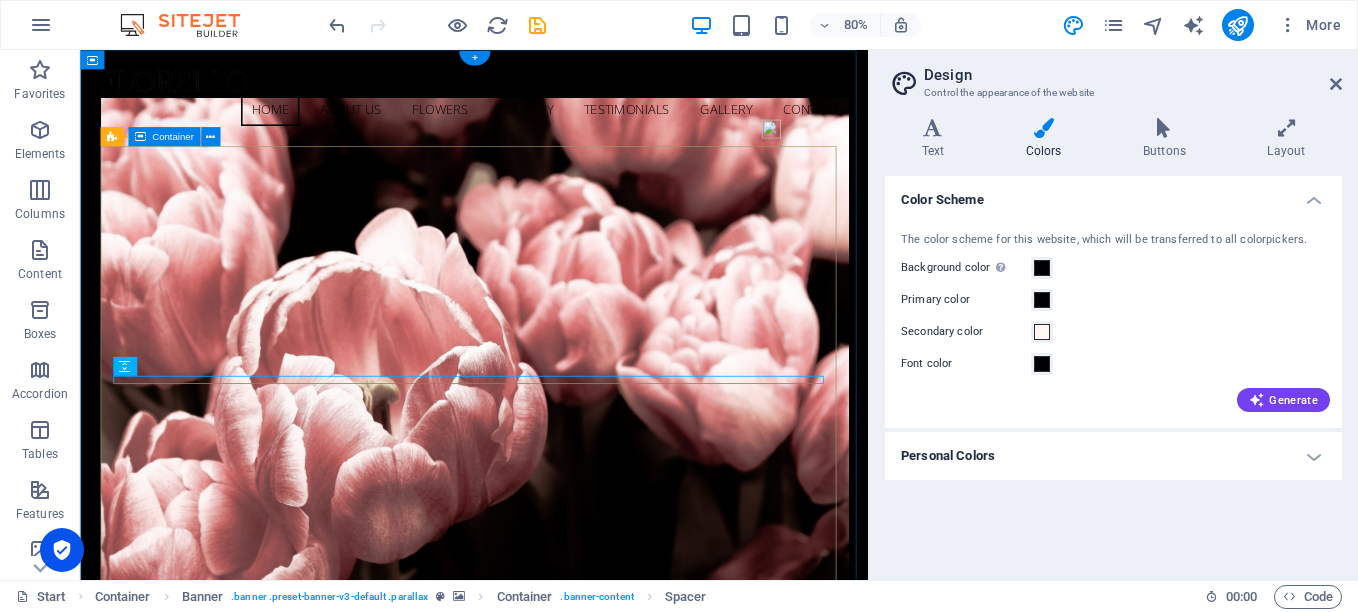 click on "Flower Store in [US_STATE] Quack Up Your Day – Find Your Perfect Duck!" at bounding box center (573, 969) 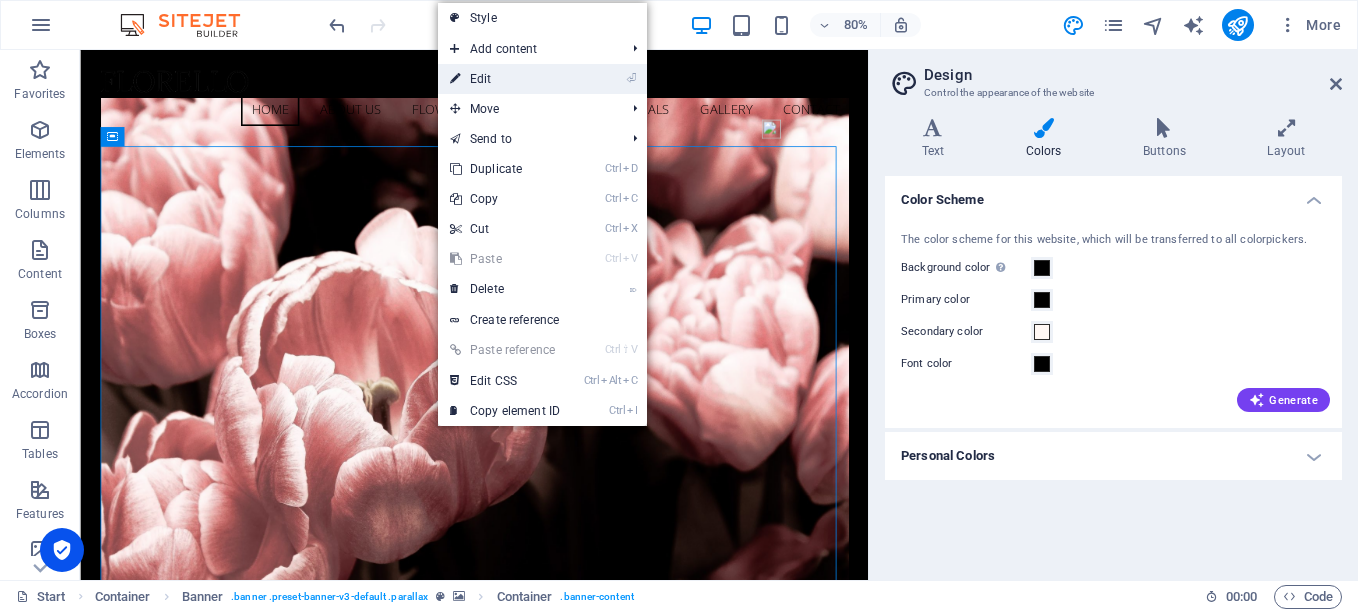 click on "⏎  Edit" at bounding box center (505, 79) 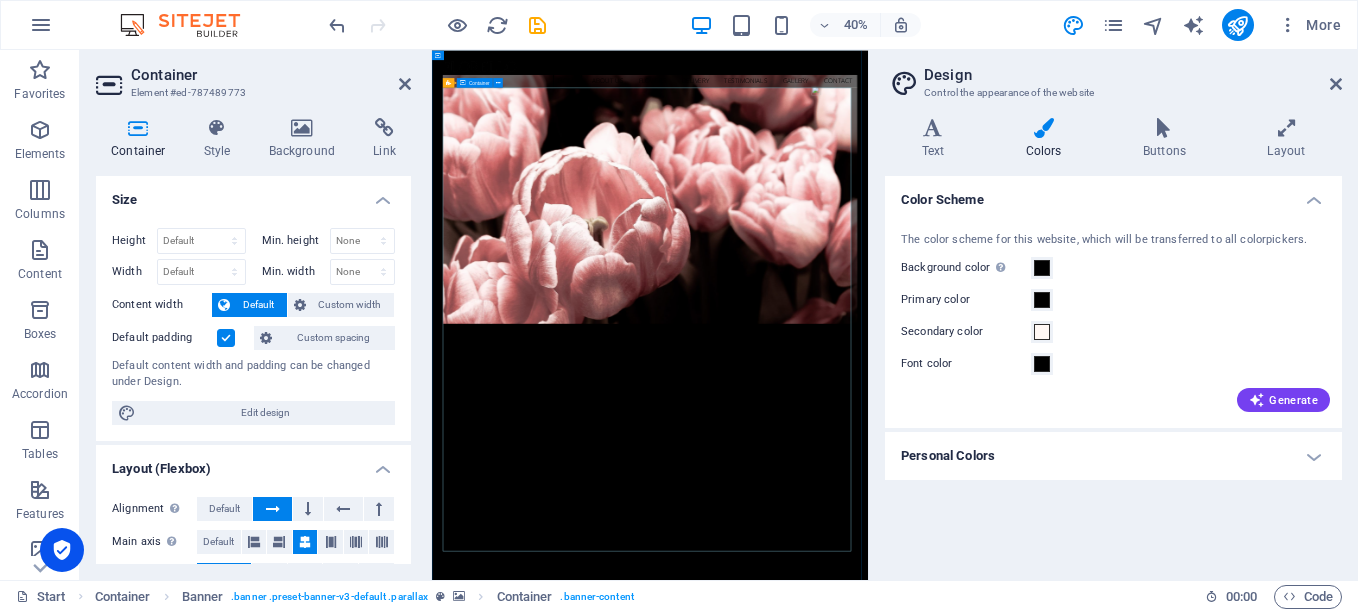 click on "Flower Store in [US_STATE] Quack Up Your Day – Find Your Perfect Duck!" at bounding box center (977, 969) 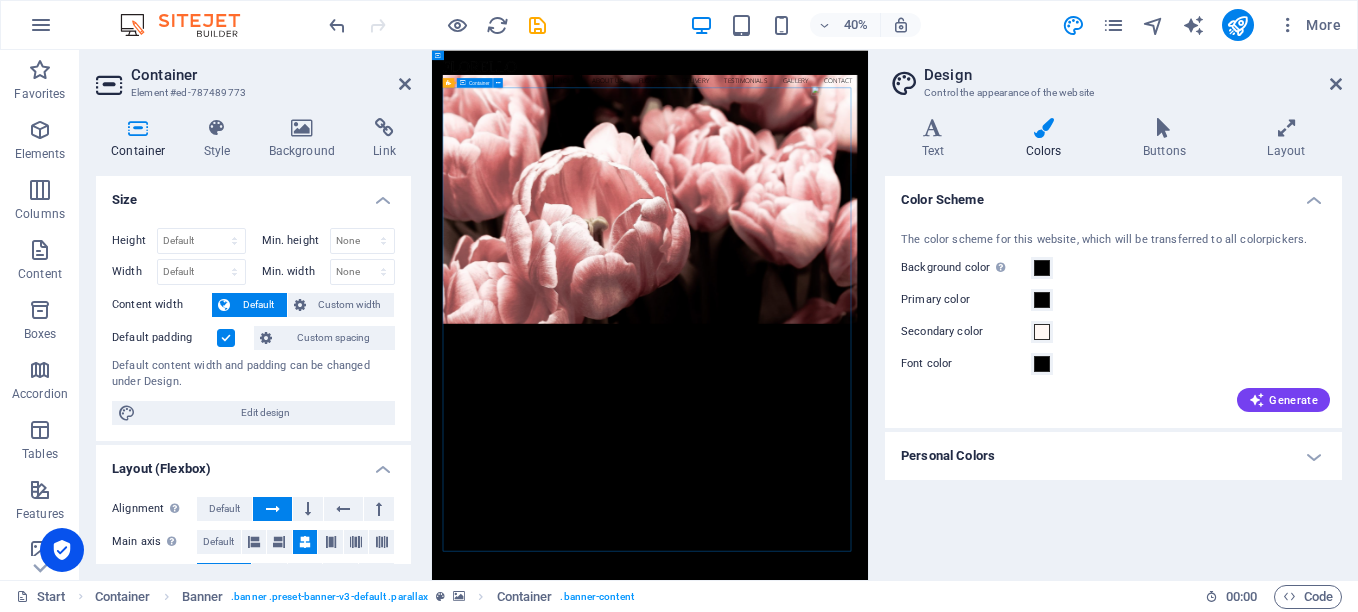 click on "Flower Store in [US_STATE] Quack Up Your Day – Find Your Perfect Duck!" at bounding box center [977, 969] 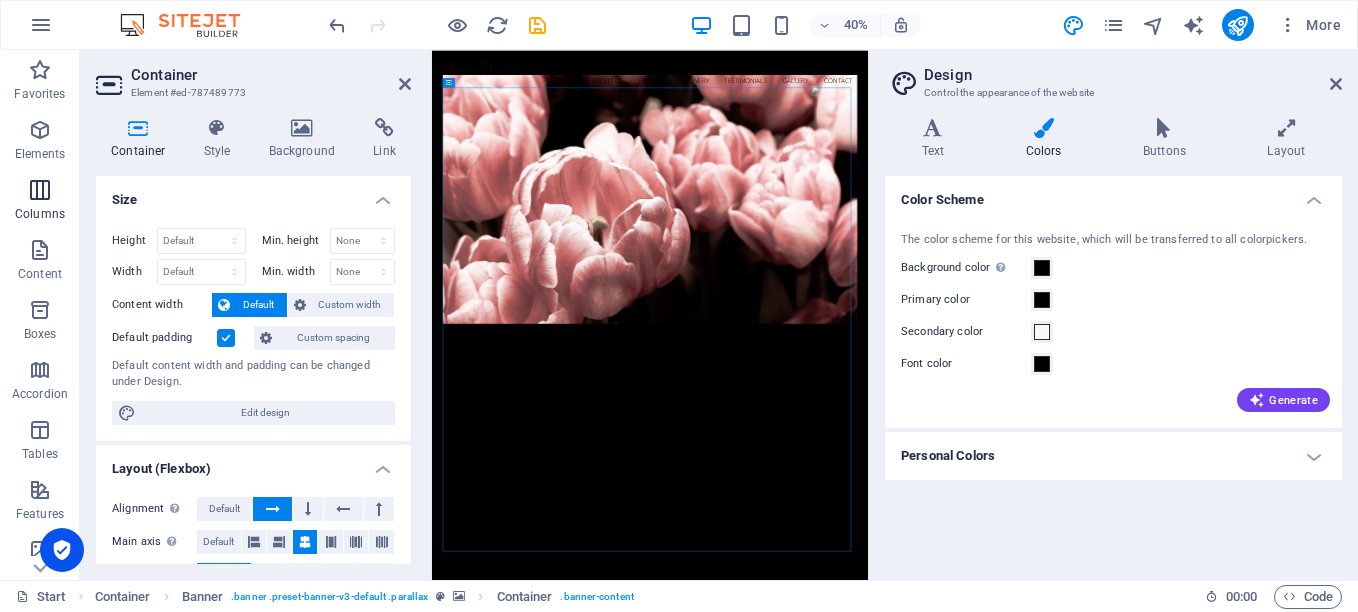 drag, startPoint x: 29, startPoint y: 148, endPoint x: 22, endPoint y: 205, distance: 57.428215 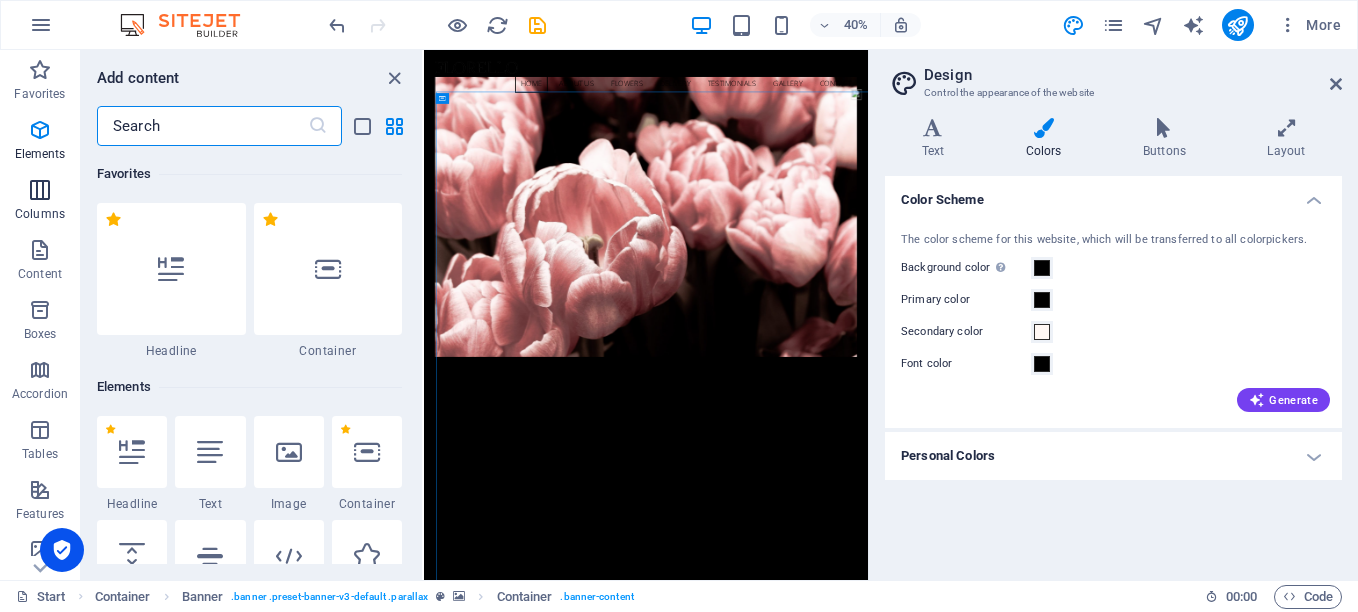 click on "Columns" at bounding box center (40, 214) 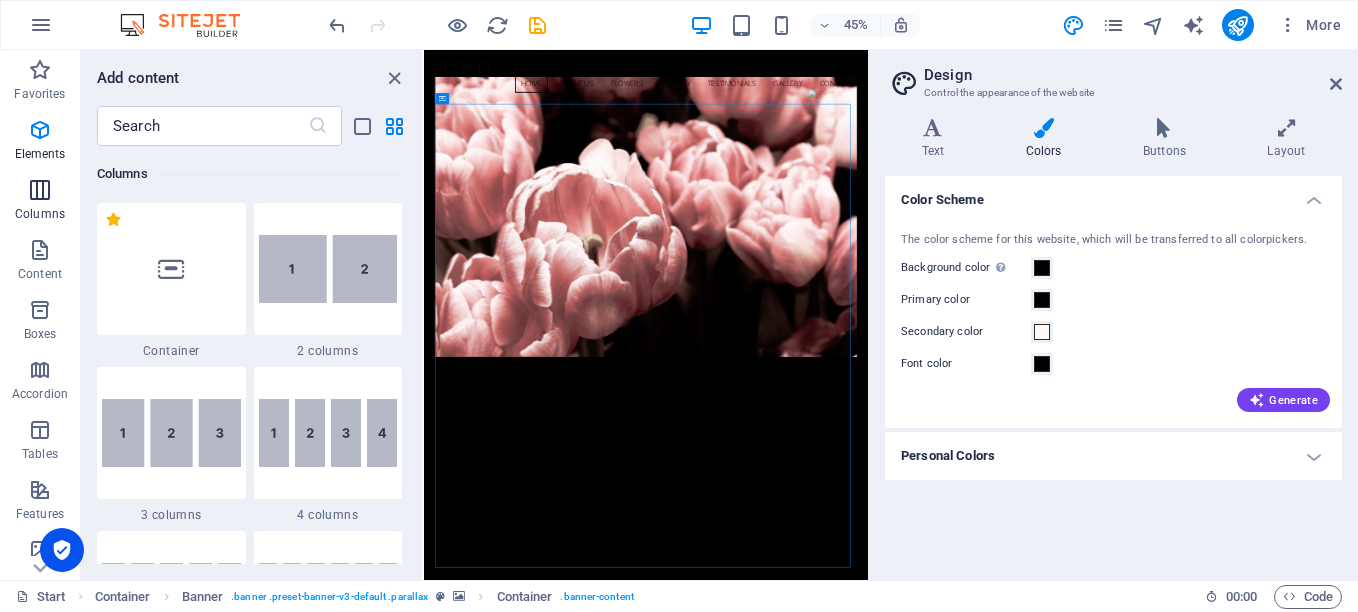 scroll, scrollTop: 990, scrollLeft: 0, axis: vertical 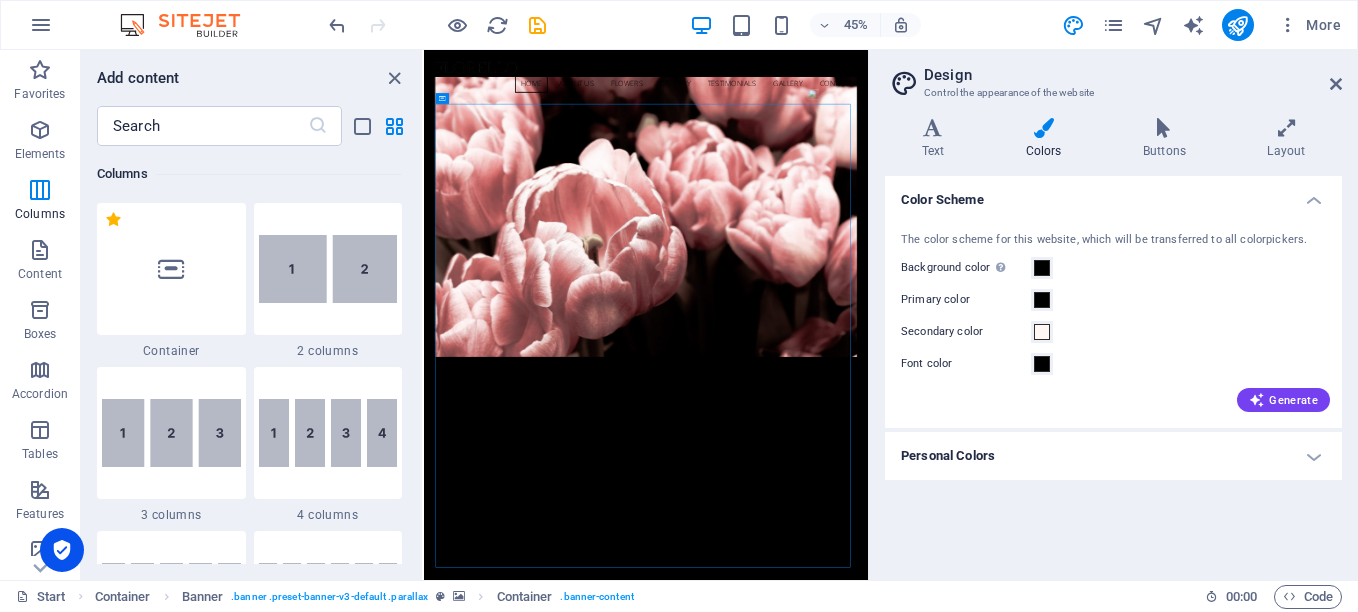 click at bounding box center (328, 433) 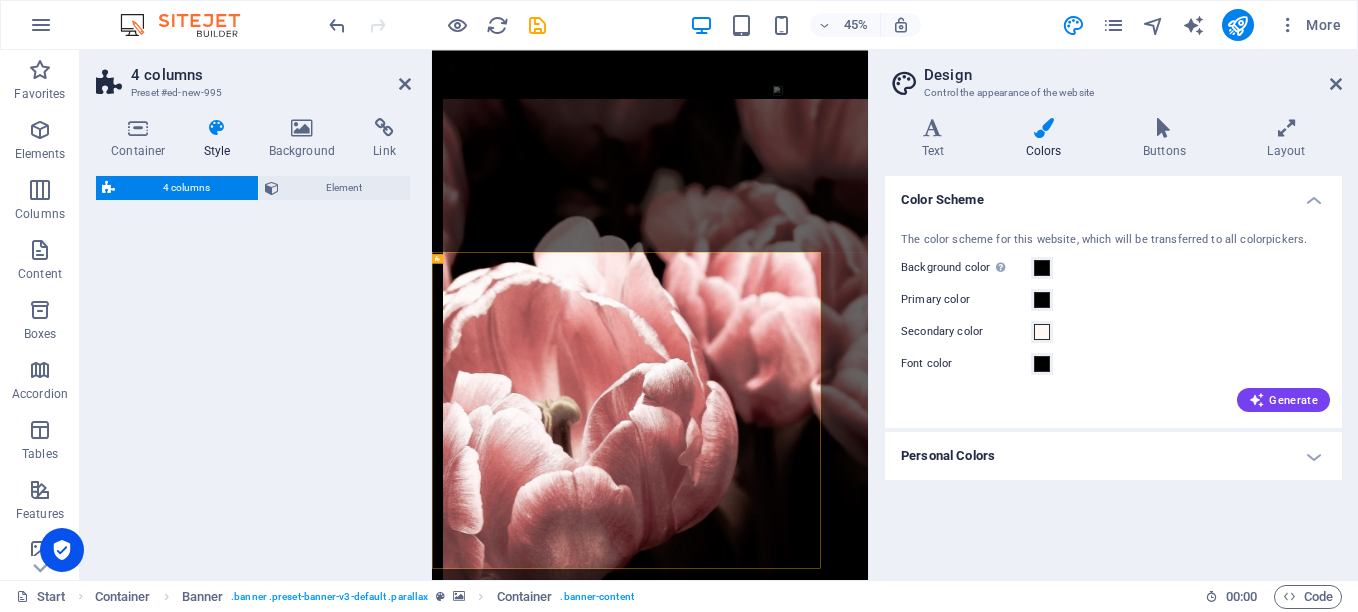 select on "rem" 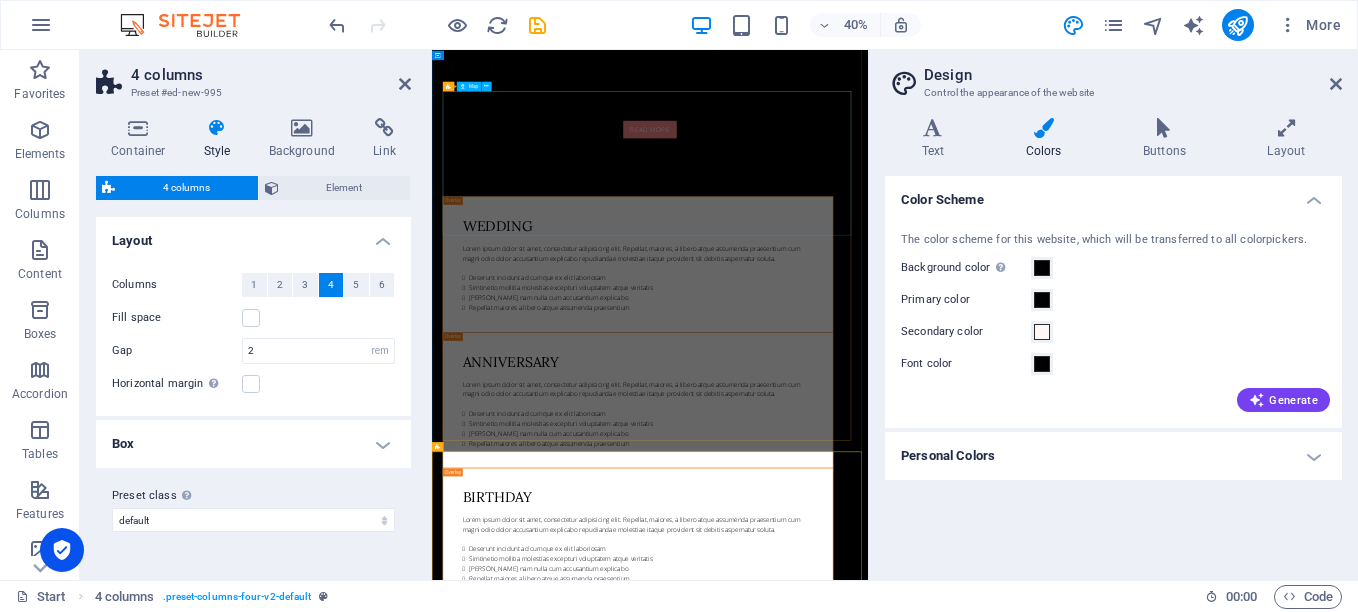 scroll, scrollTop: 7318, scrollLeft: 0, axis: vertical 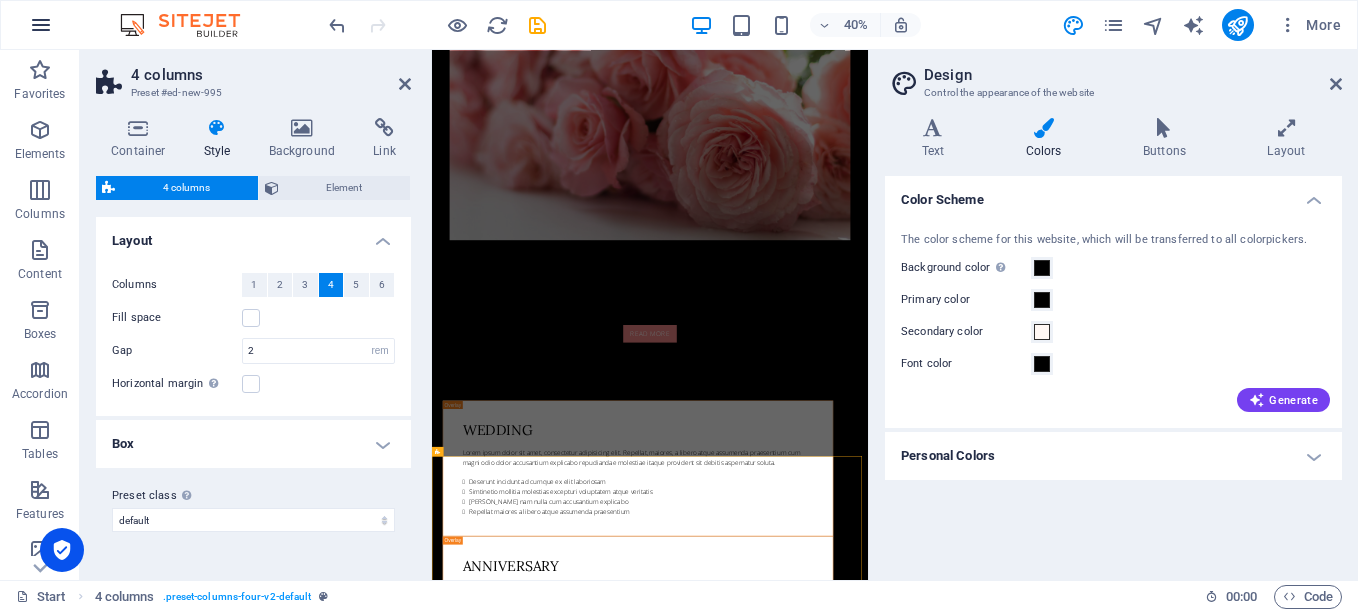 click at bounding box center [41, 25] 